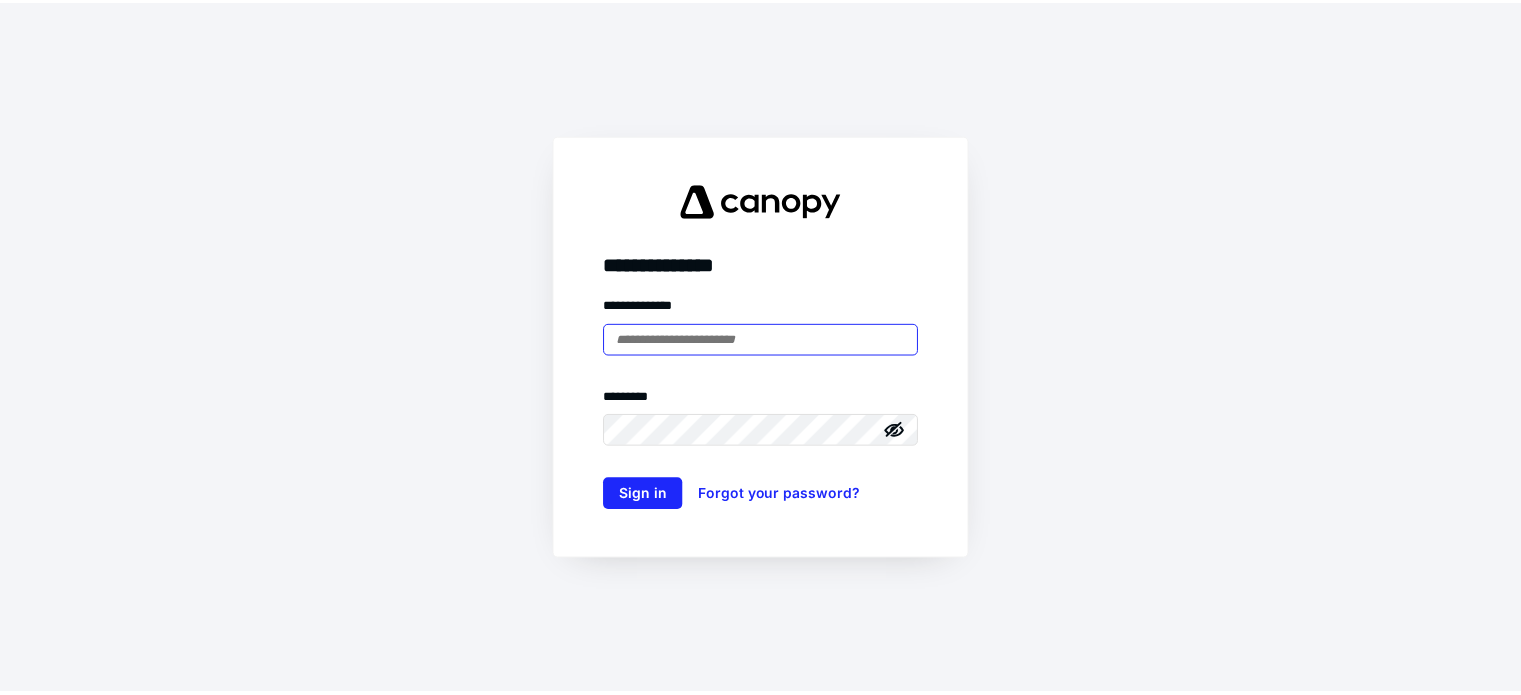 scroll, scrollTop: 0, scrollLeft: 0, axis: both 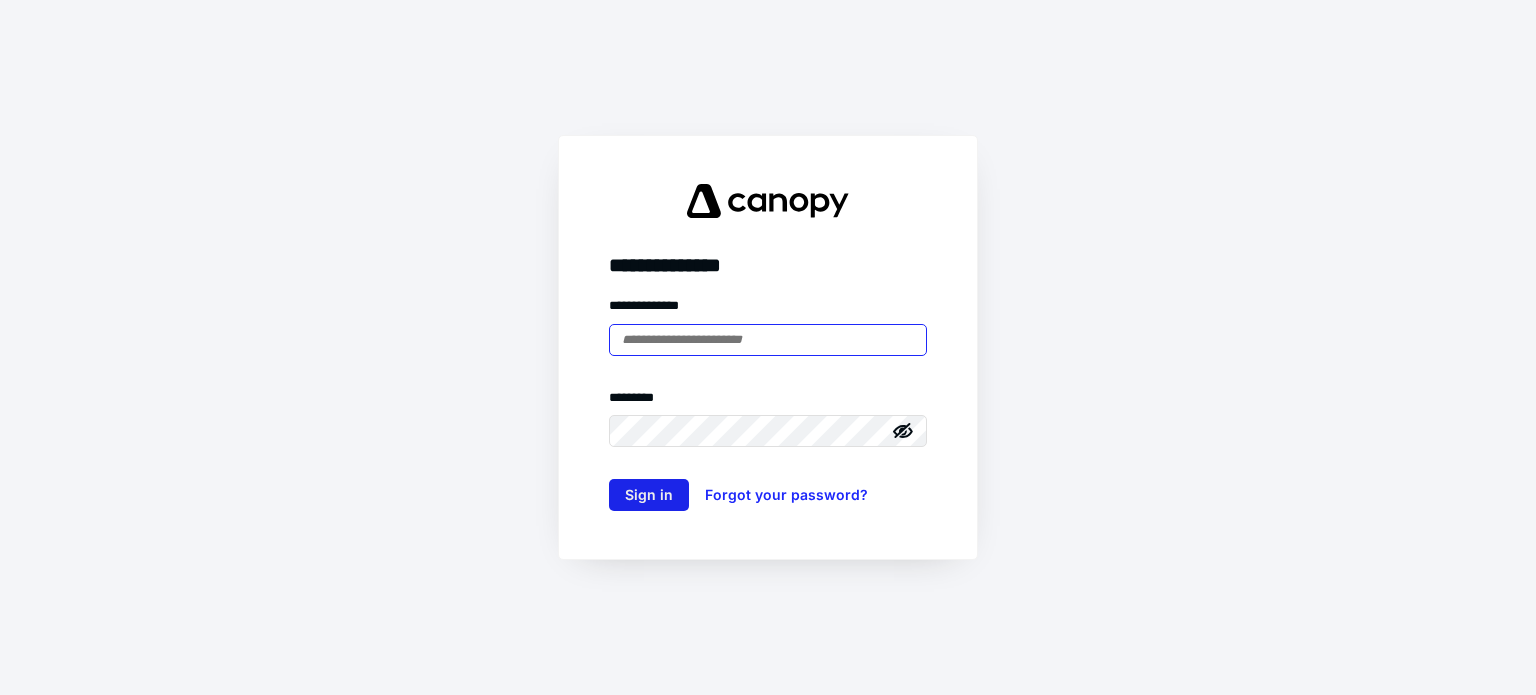 type on "**********" 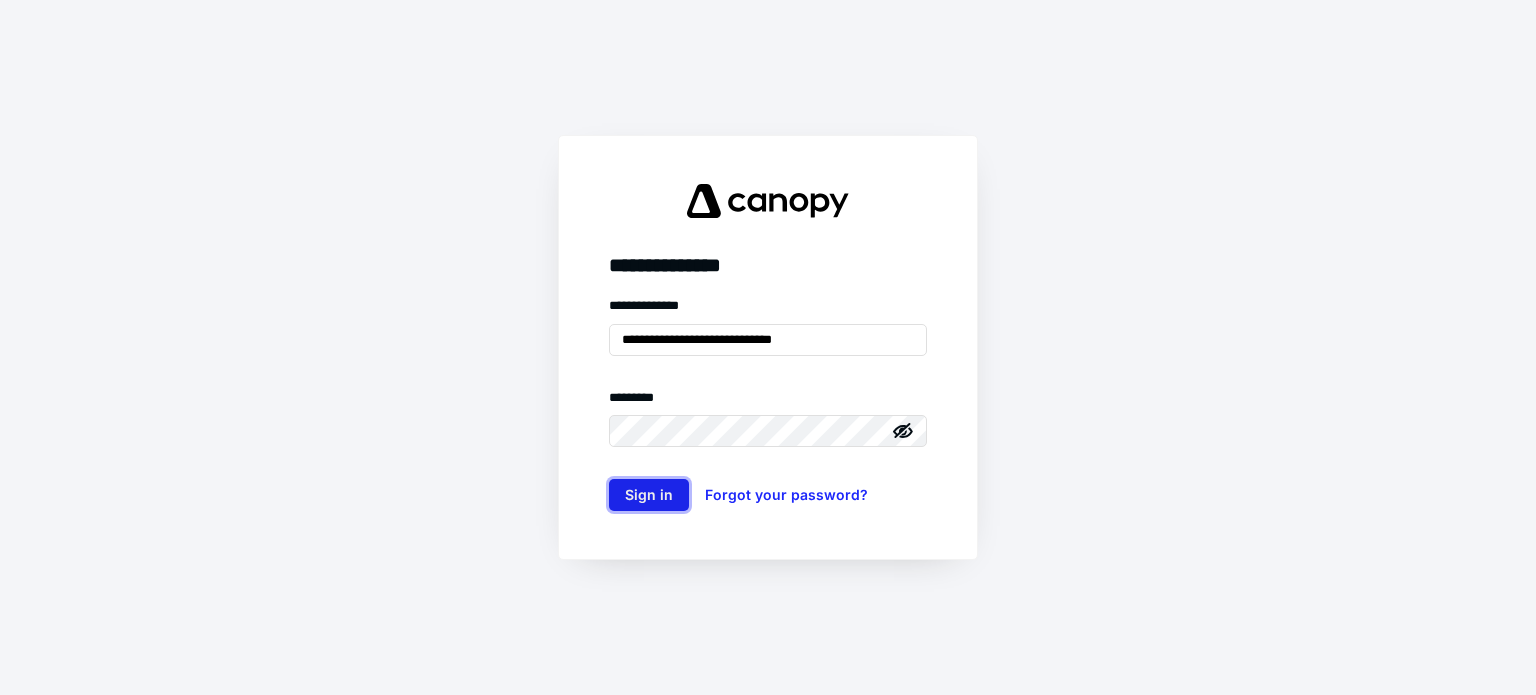 click on "Sign in" at bounding box center [649, 495] 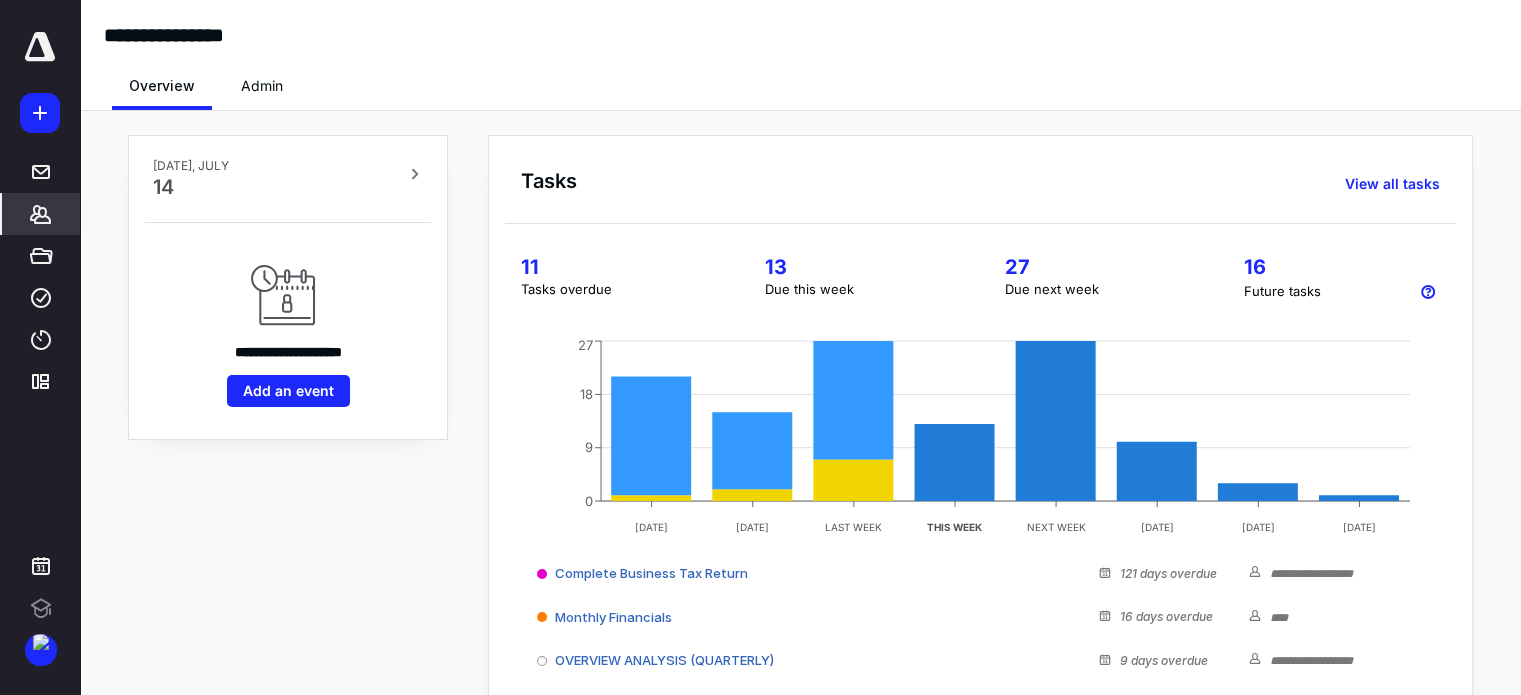 click 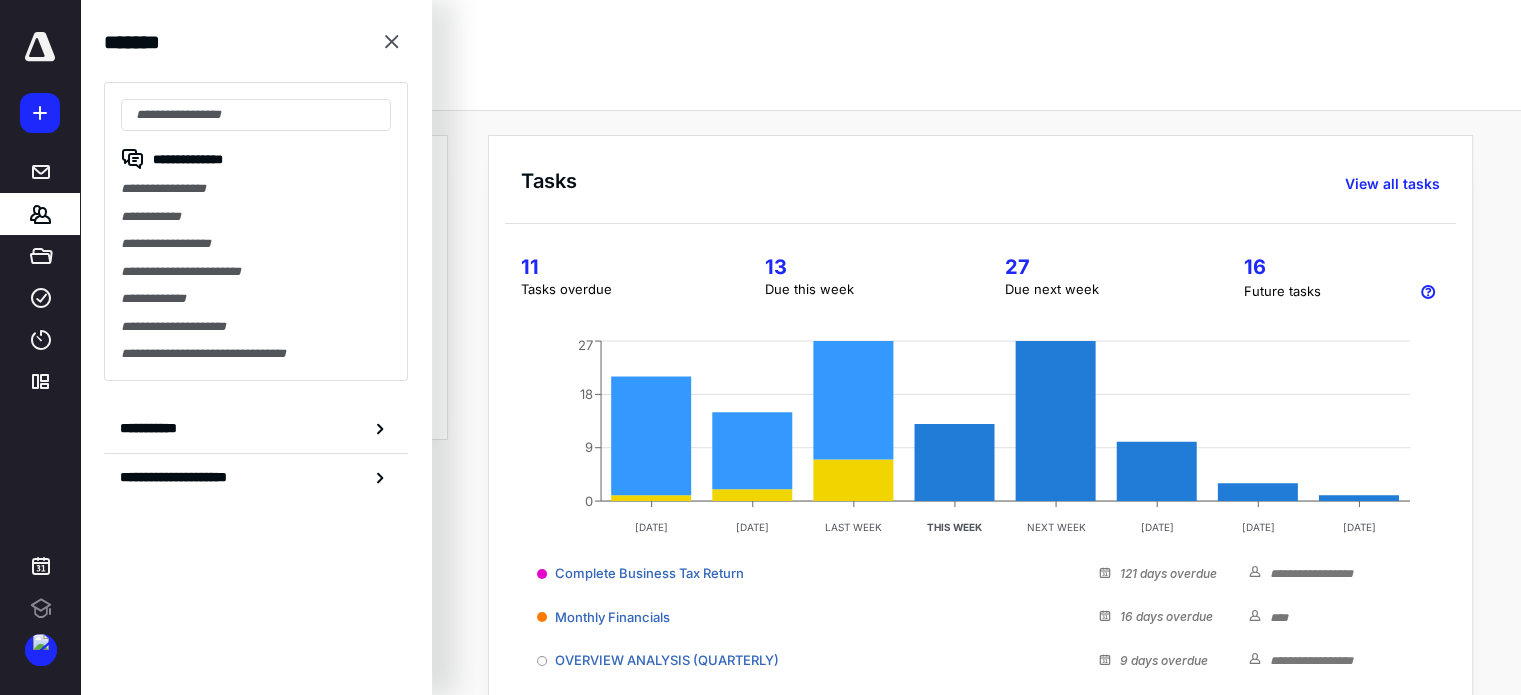 scroll, scrollTop: 0, scrollLeft: 0, axis: both 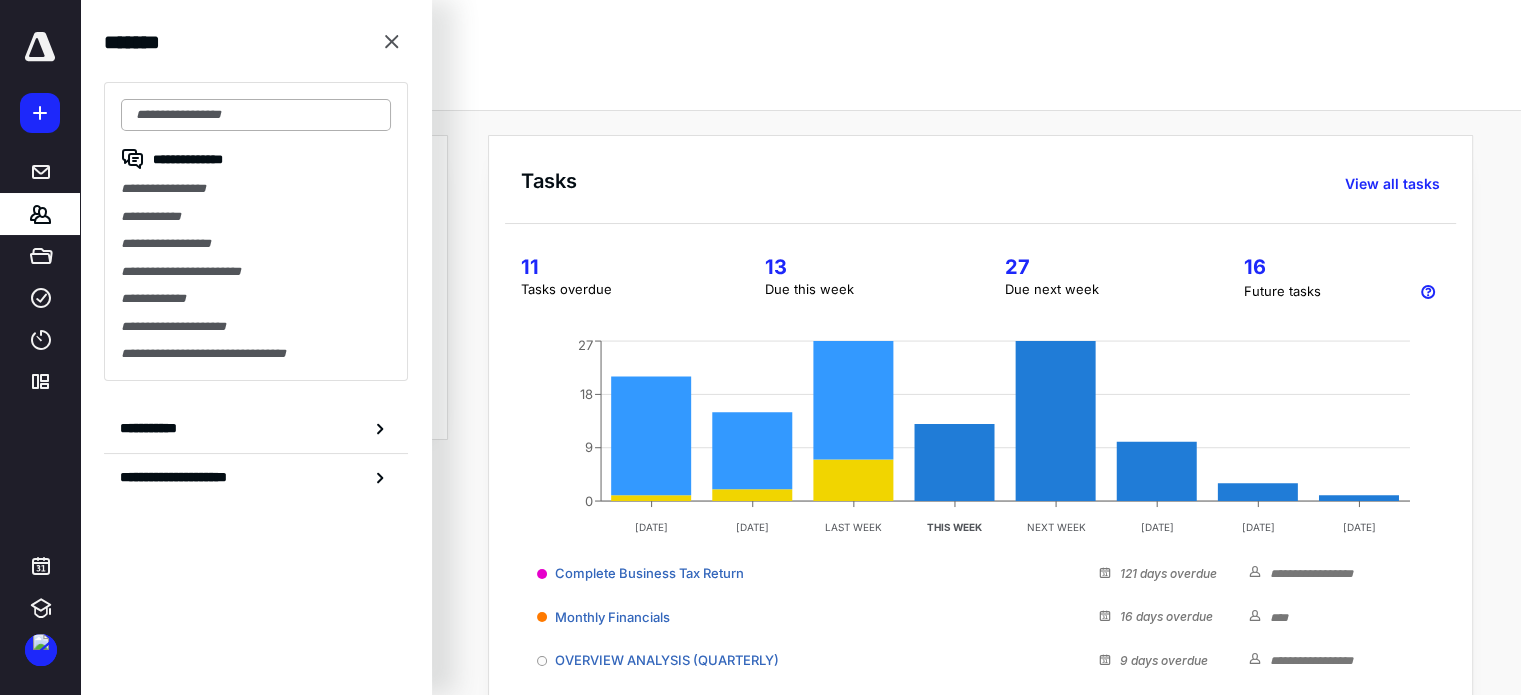 click at bounding box center [256, 115] 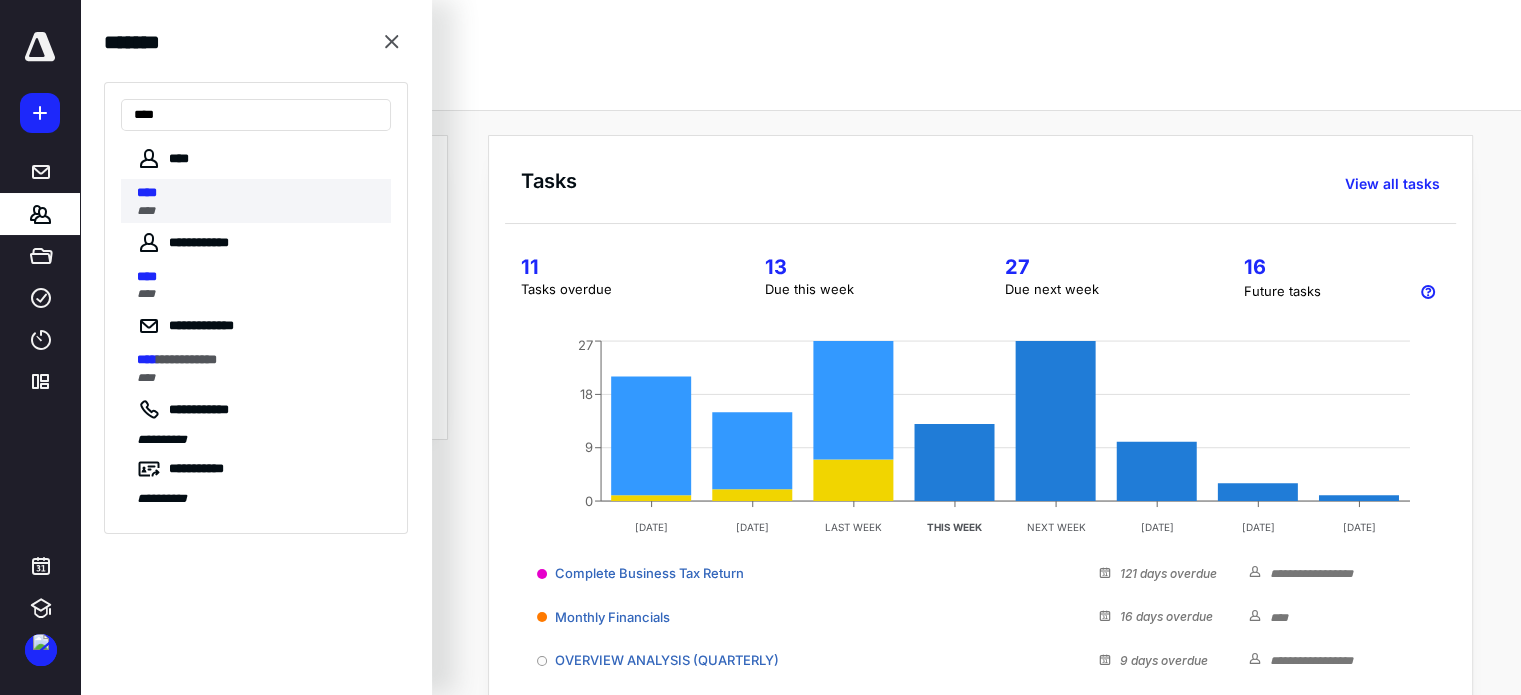 type on "****" 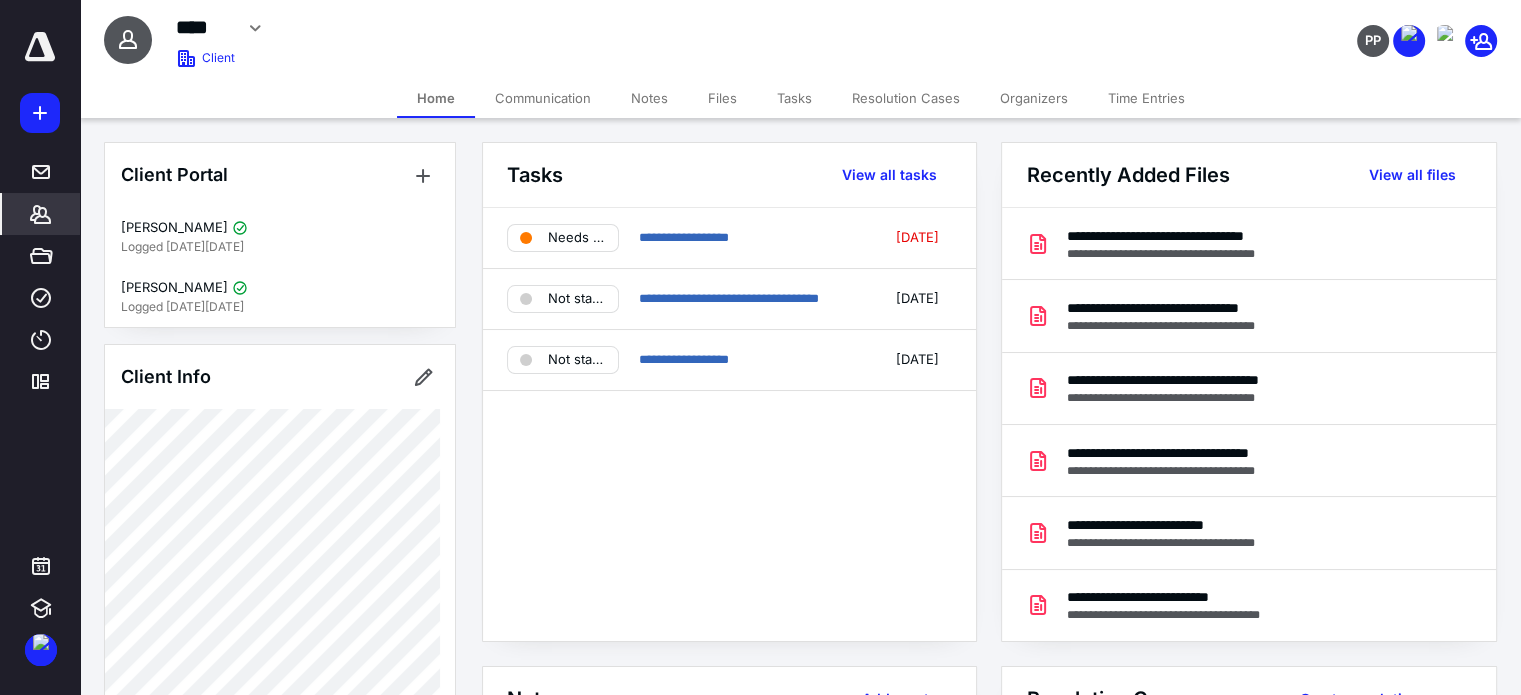 click on "**********" at bounding box center (729, 424) 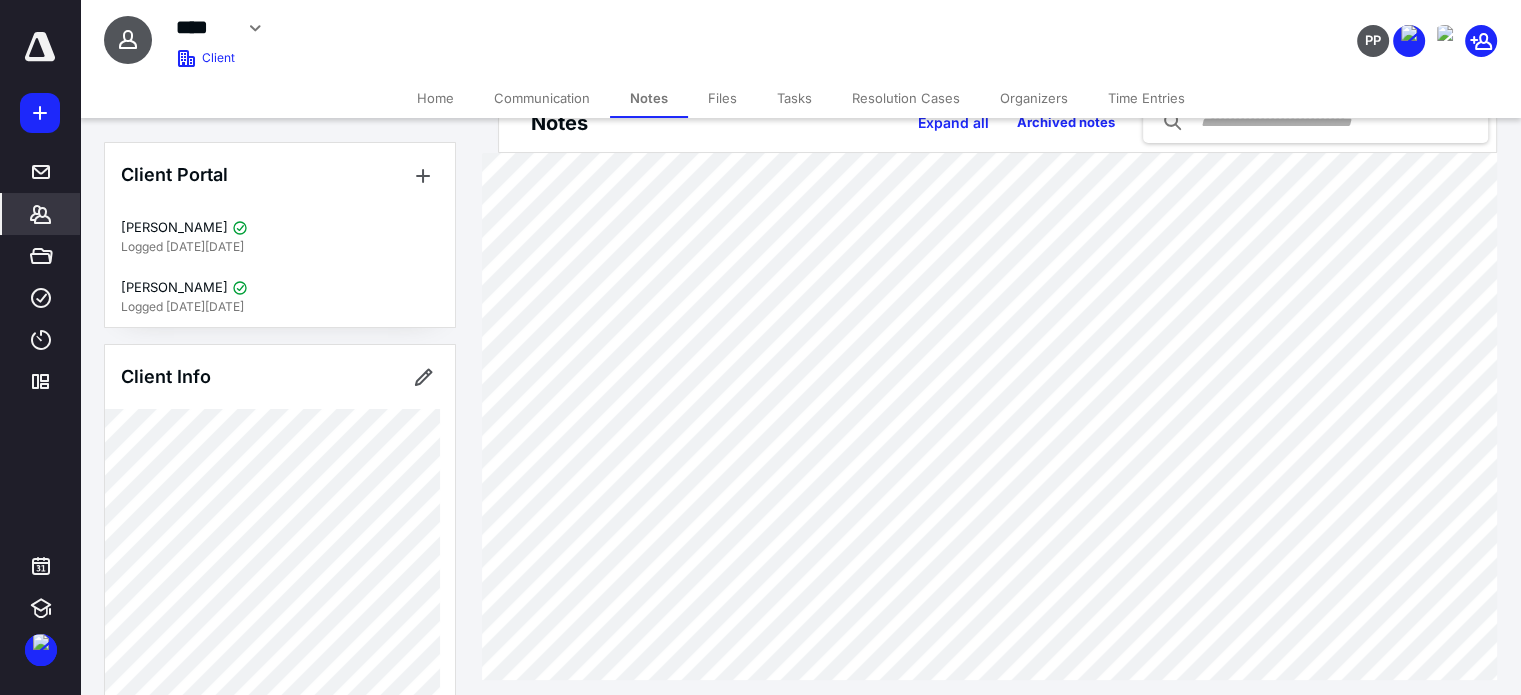 scroll, scrollTop: 74, scrollLeft: 0, axis: vertical 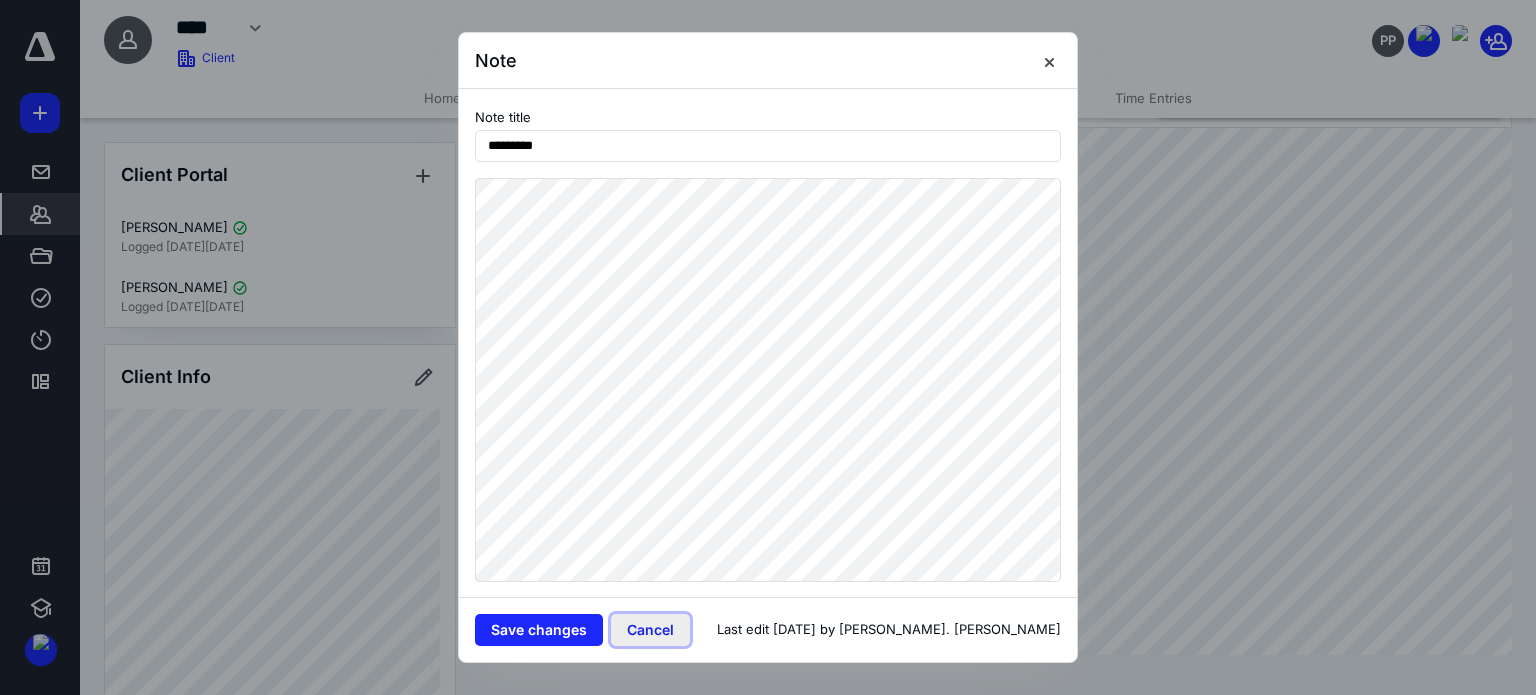 click on "Cancel" at bounding box center (650, 630) 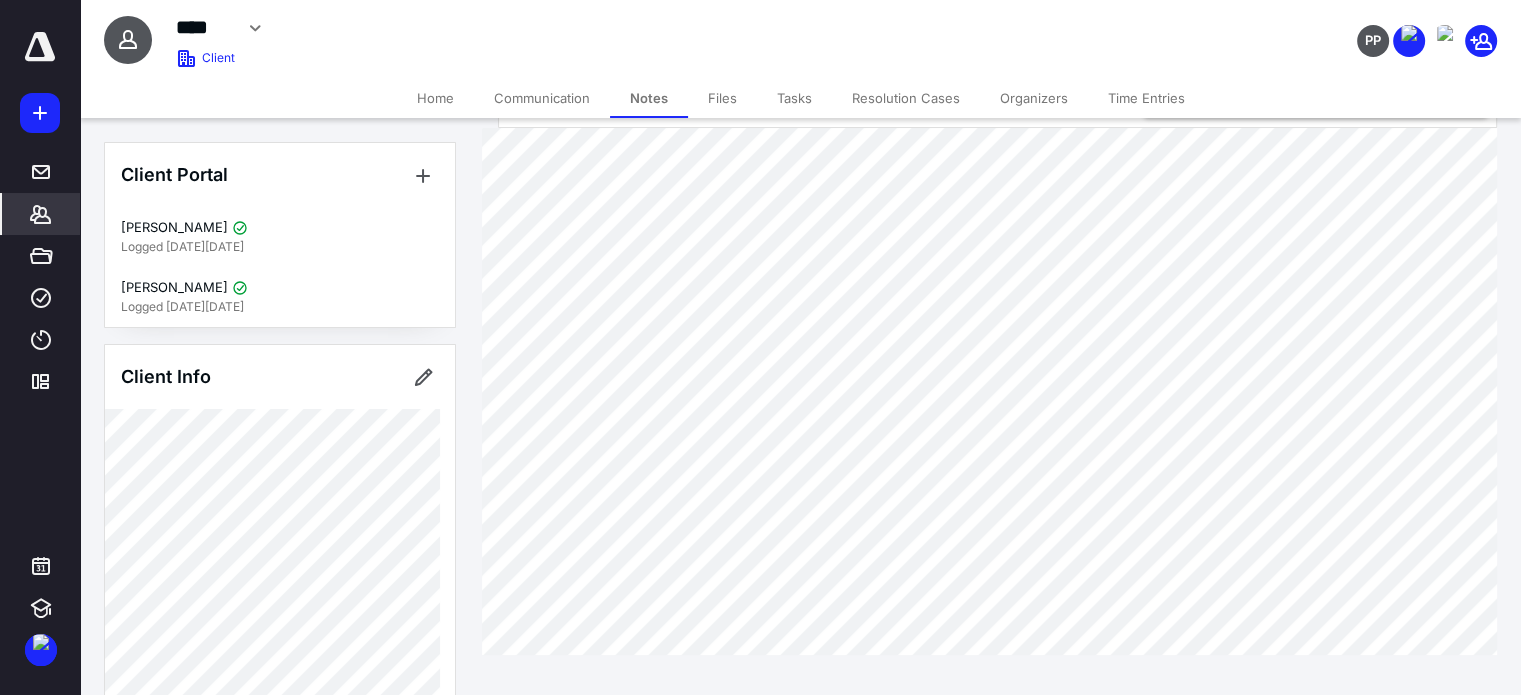 click on "Tasks" at bounding box center [794, 98] 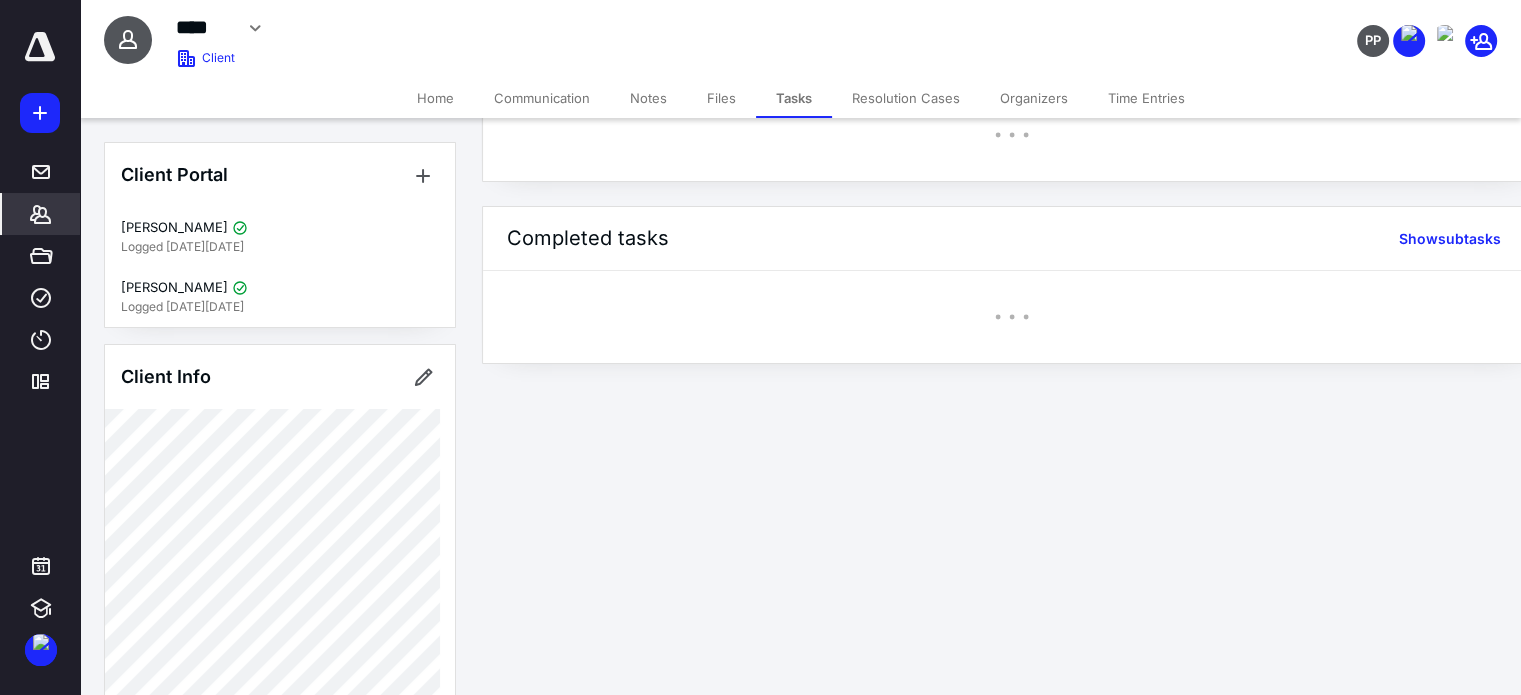 scroll, scrollTop: 0, scrollLeft: 0, axis: both 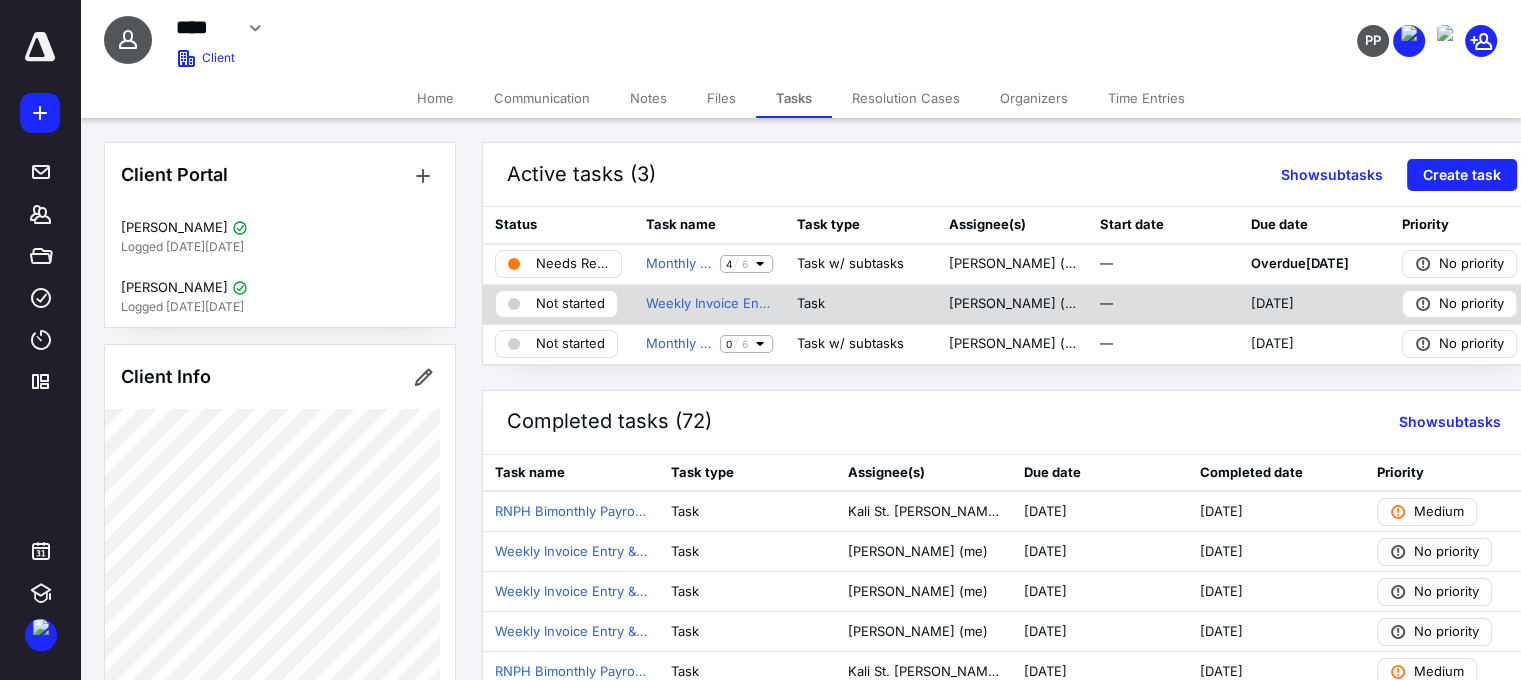 click on "Not started" at bounding box center (570, 304) 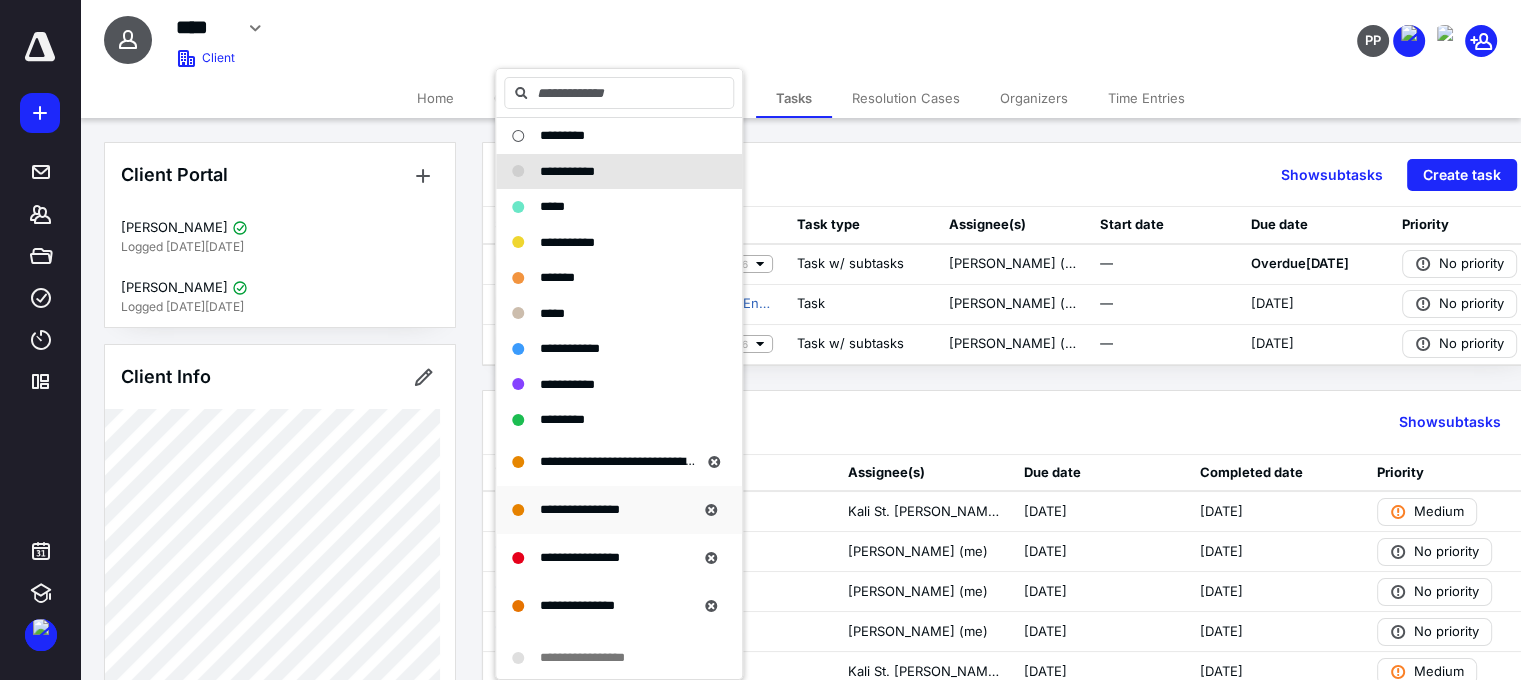 click on "**********" at bounding box center (580, 509) 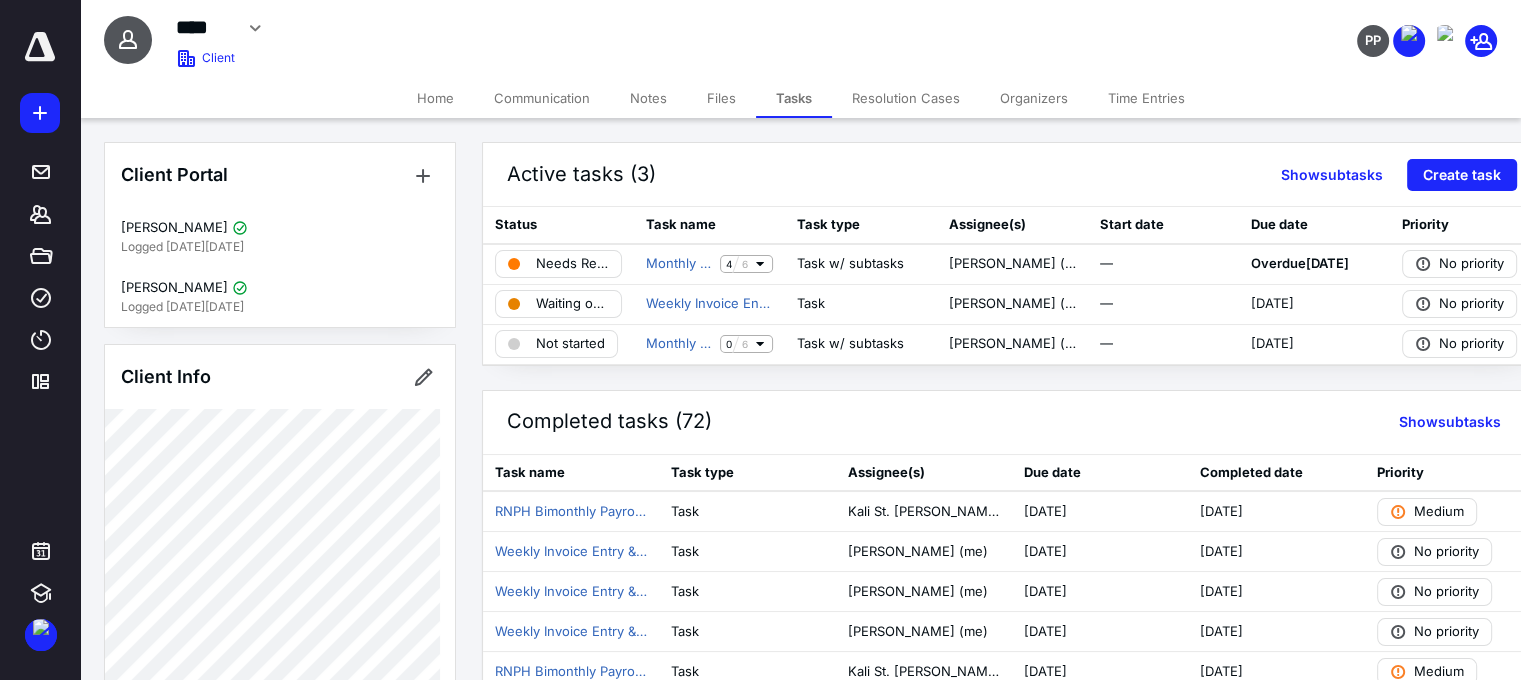 click on "Notes" at bounding box center [648, 98] 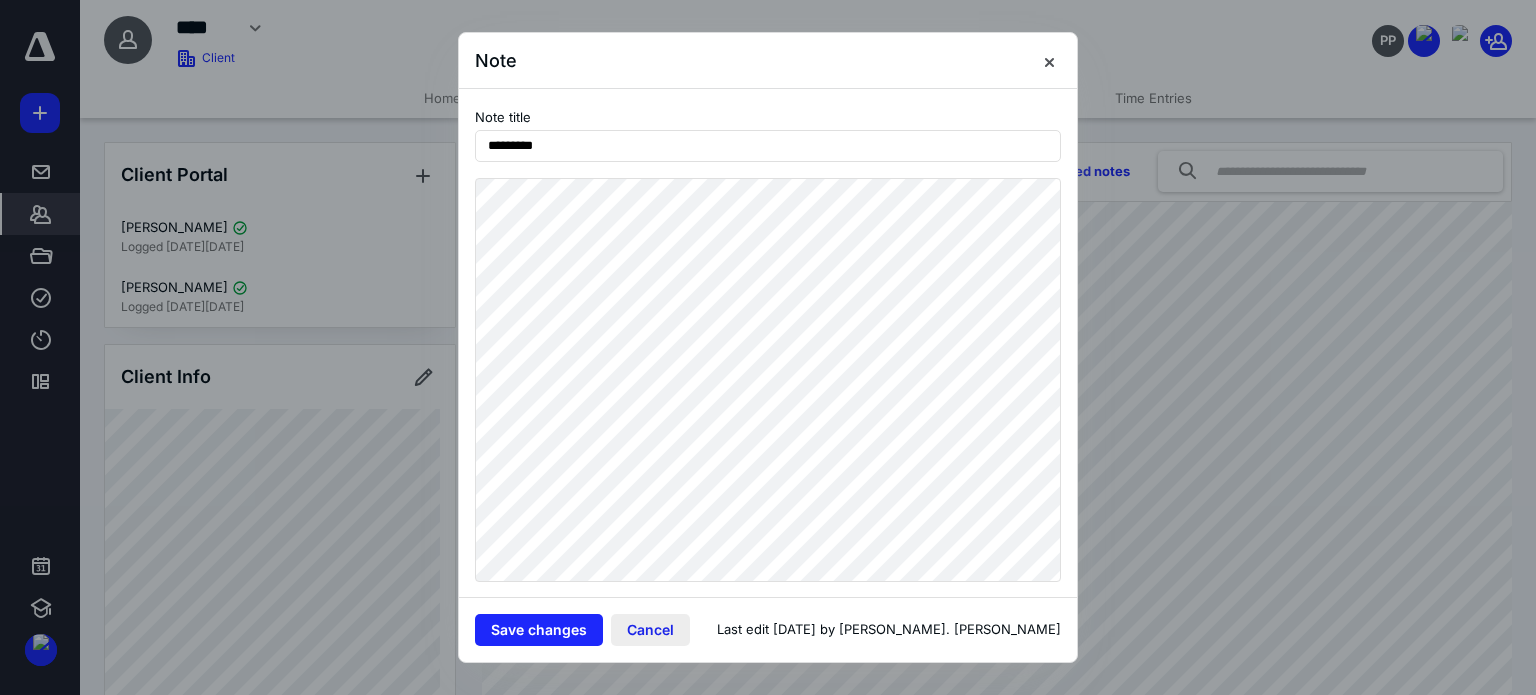 click on "Cancel" at bounding box center [650, 630] 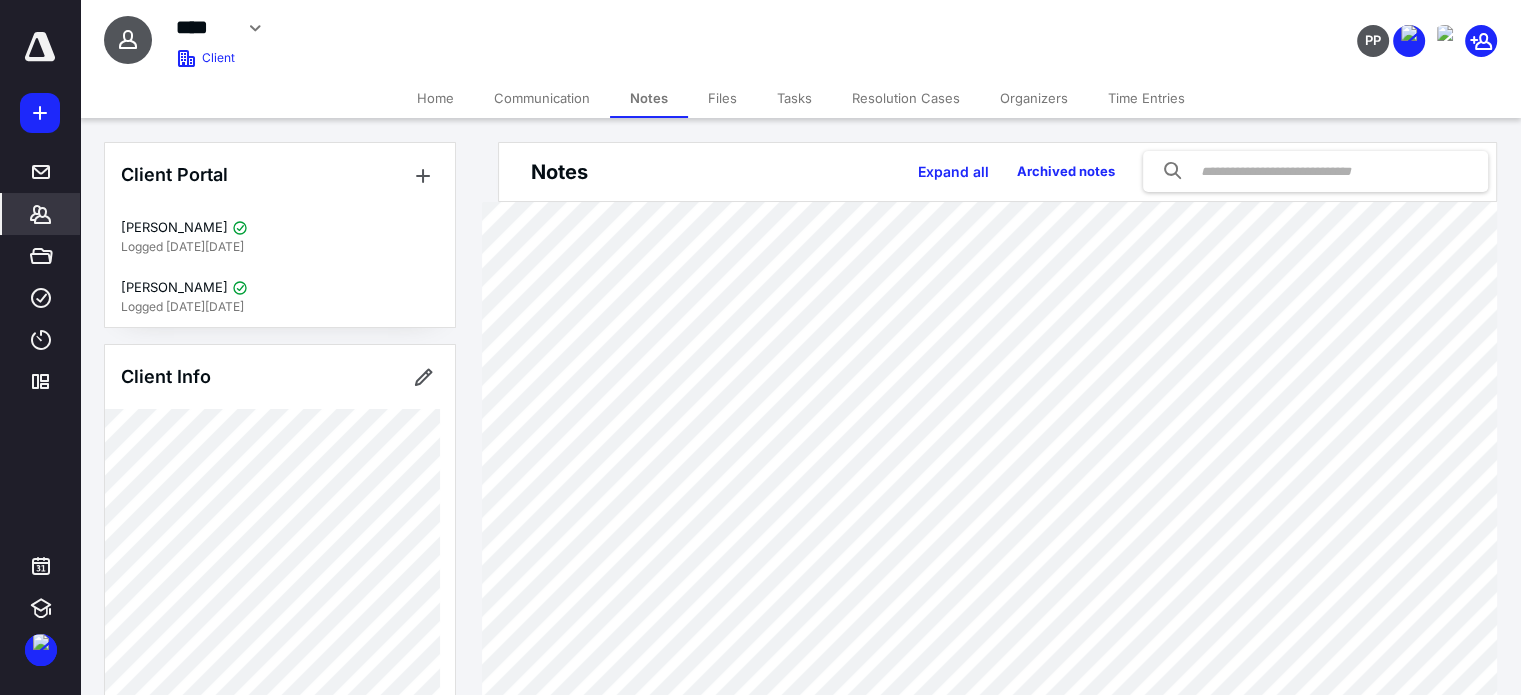click on "Tasks" at bounding box center (794, 98) 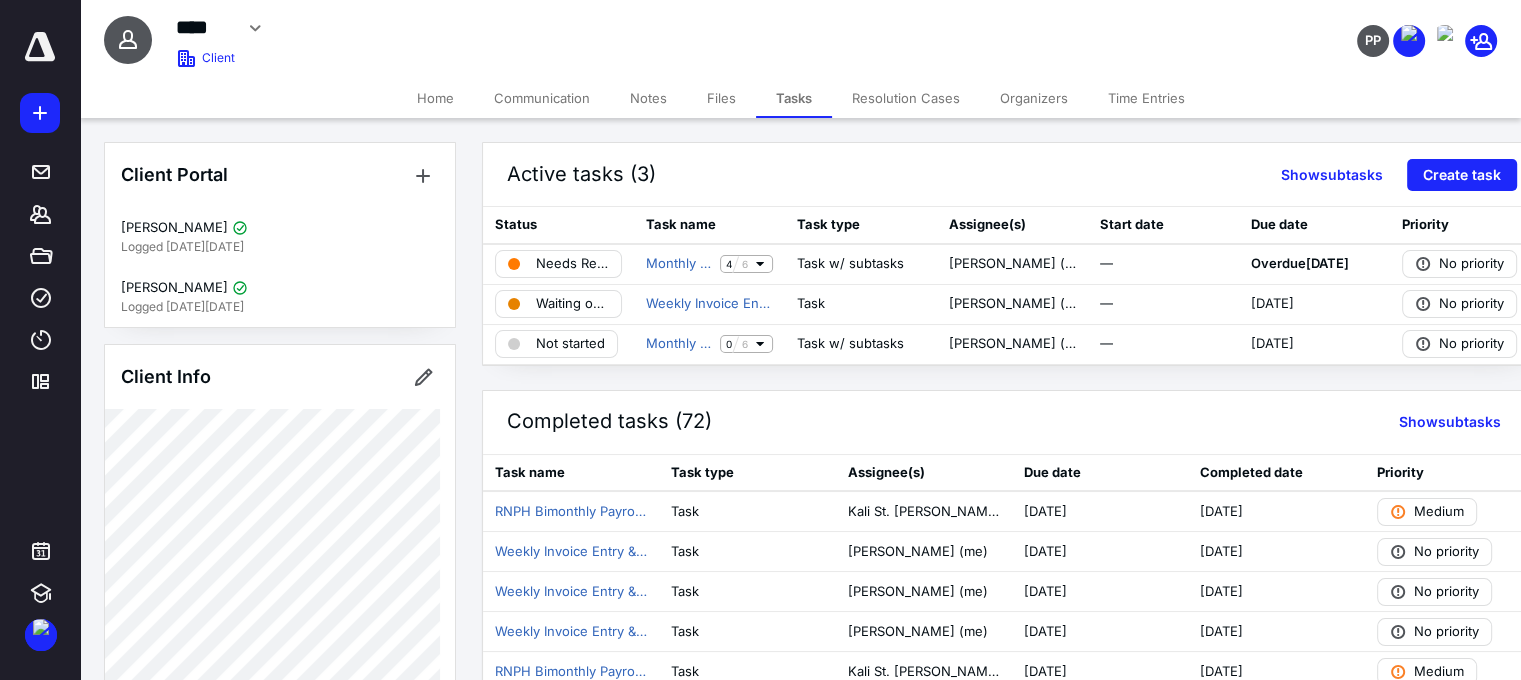 click on "Notes" at bounding box center (648, 98) 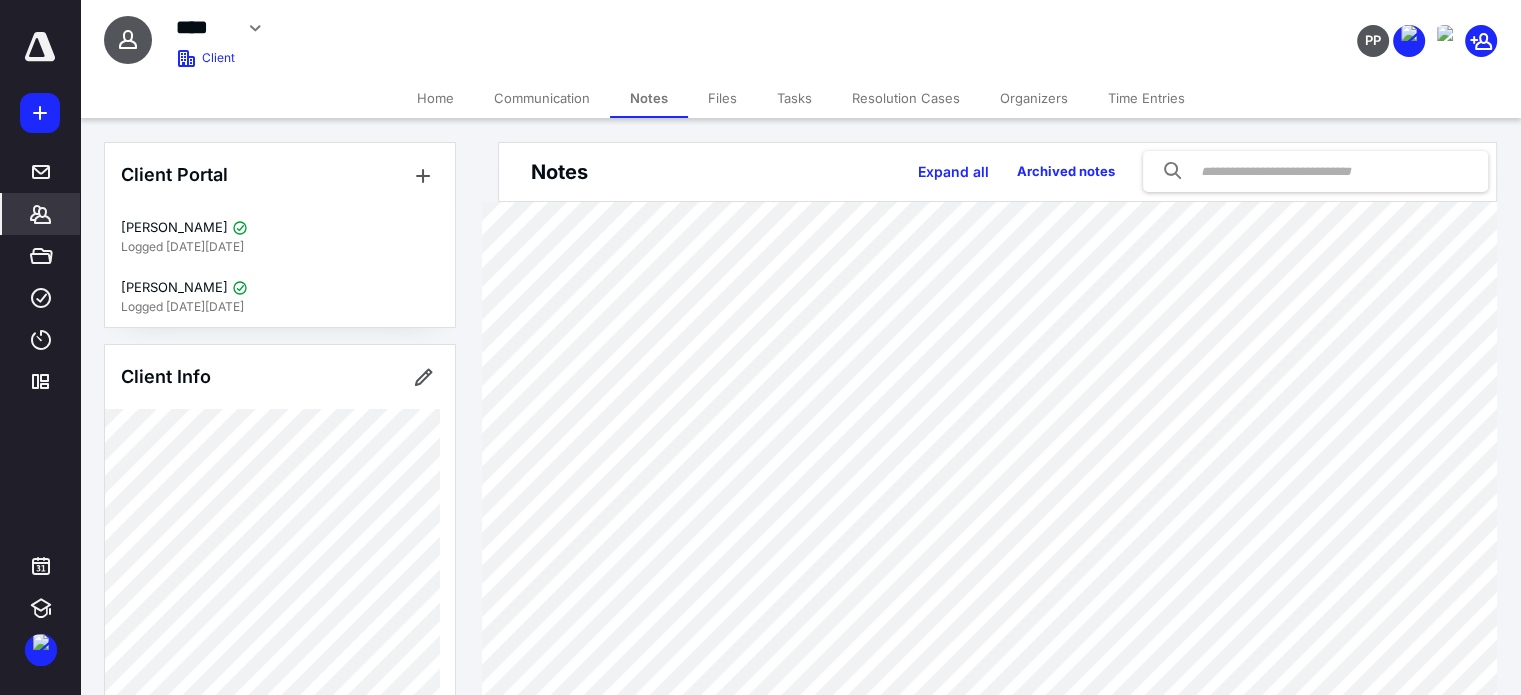 scroll, scrollTop: 74, scrollLeft: 0, axis: vertical 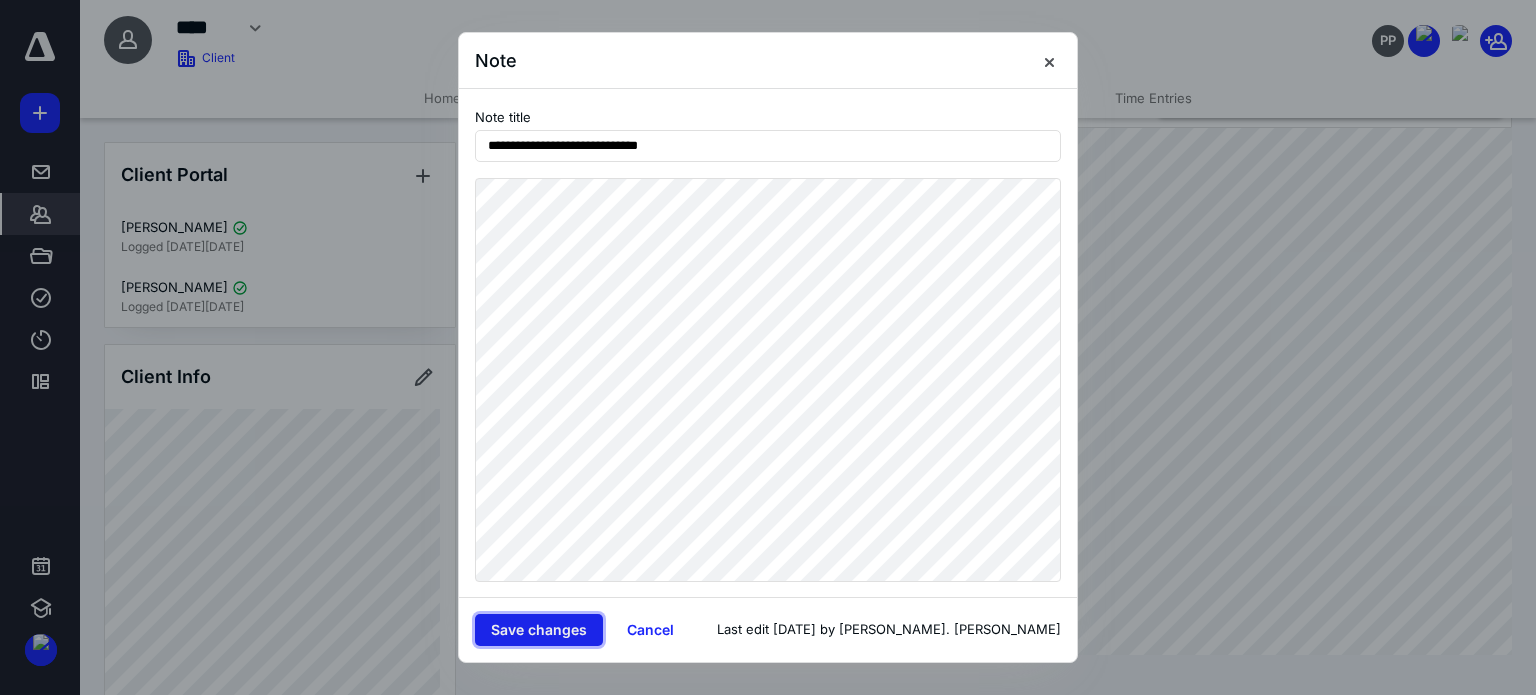 click on "Save changes" at bounding box center (539, 630) 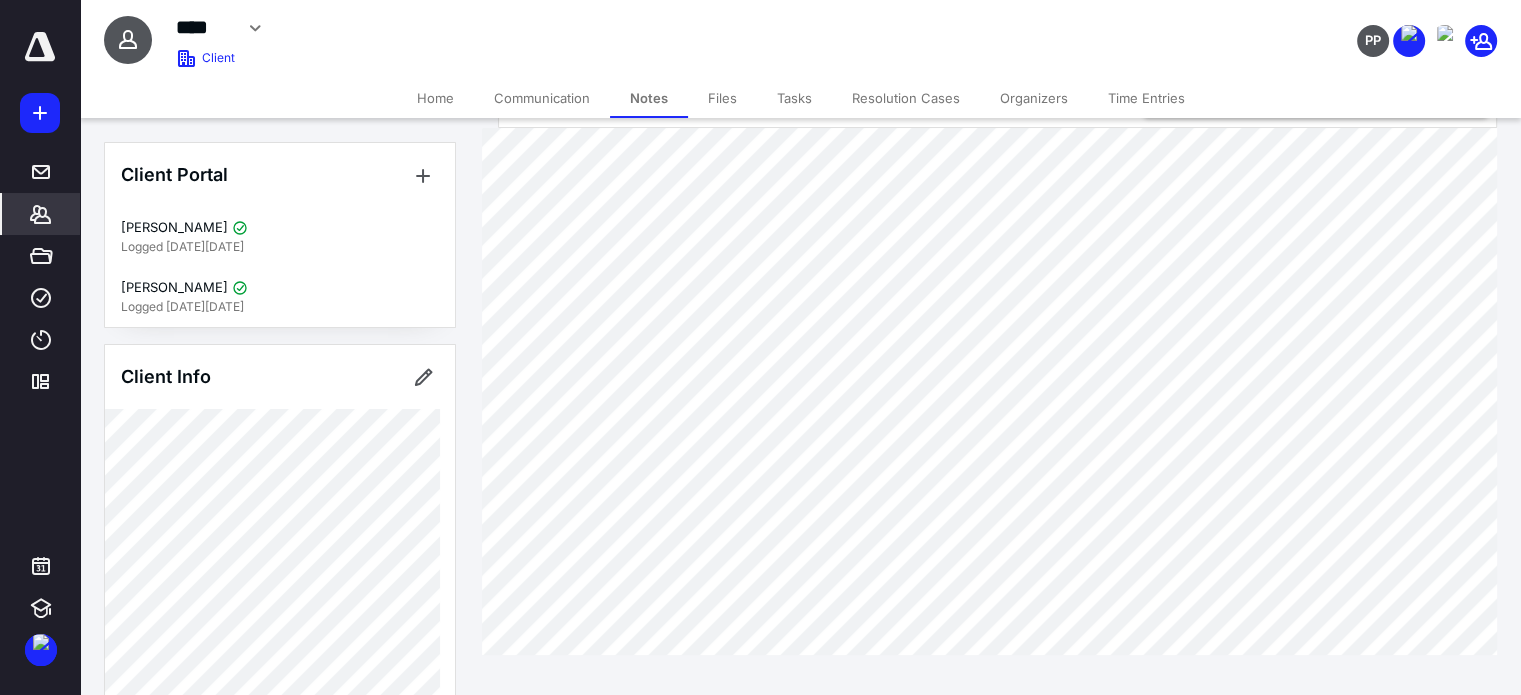 click on "Tasks" at bounding box center [794, 98] 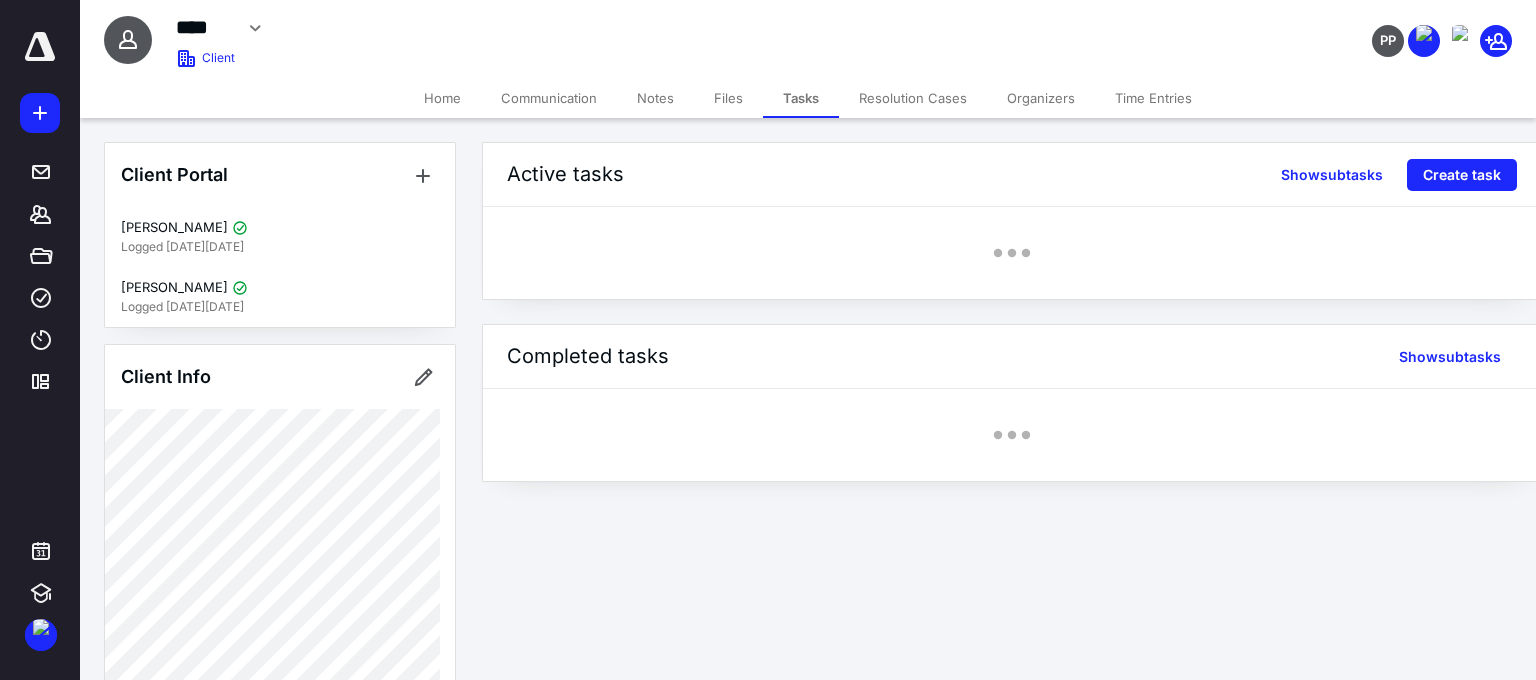 click on "Files" at bounding box center (728, 98) 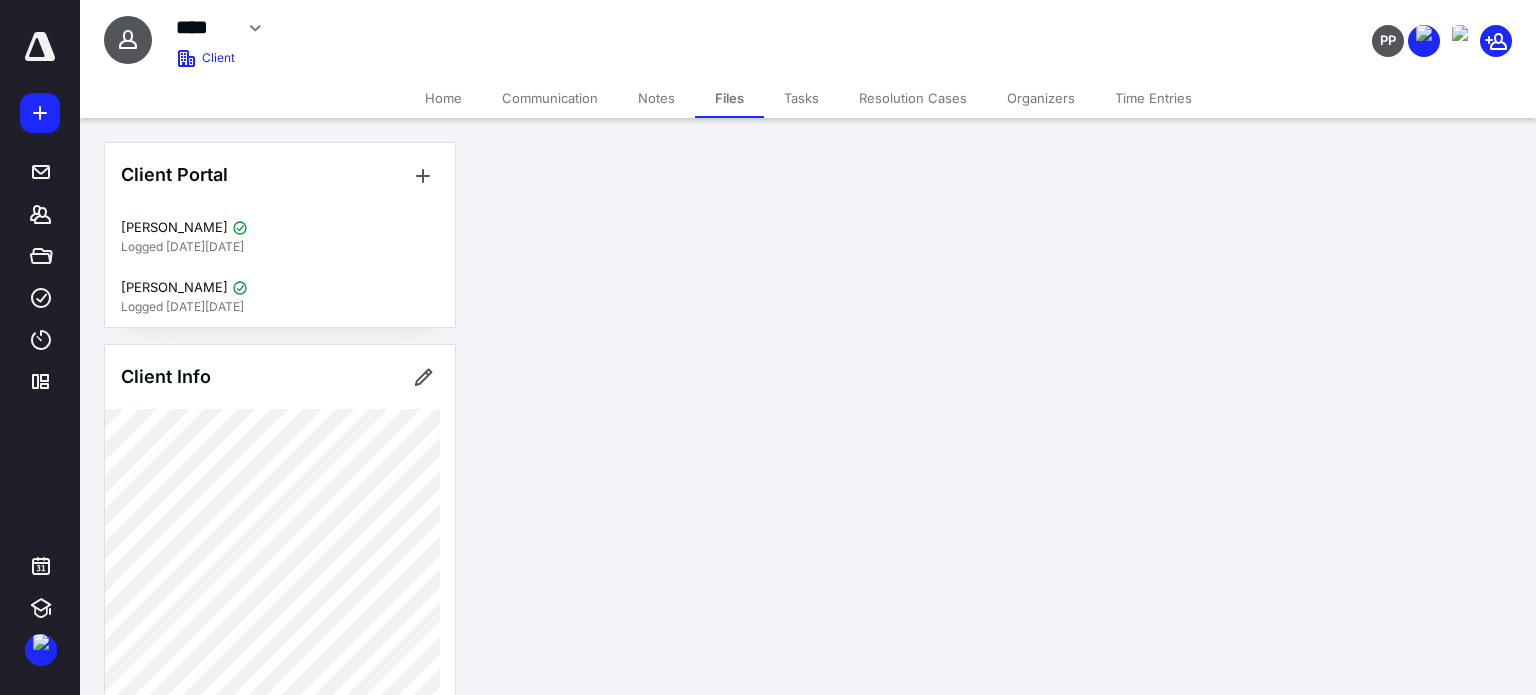click on "Notes" at bounding box center [656, 98] 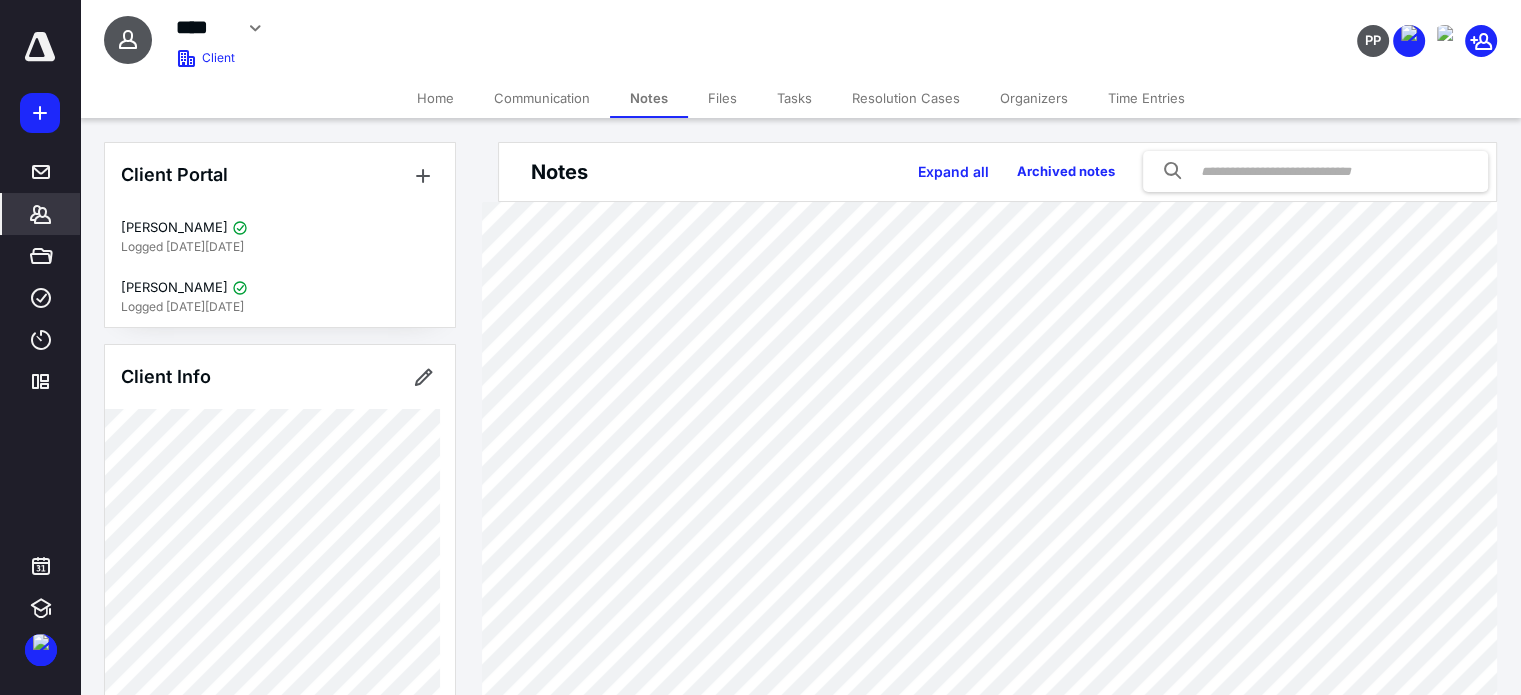 scroll, scrollTop: 74, scrollLeft: 0, axis: vertical 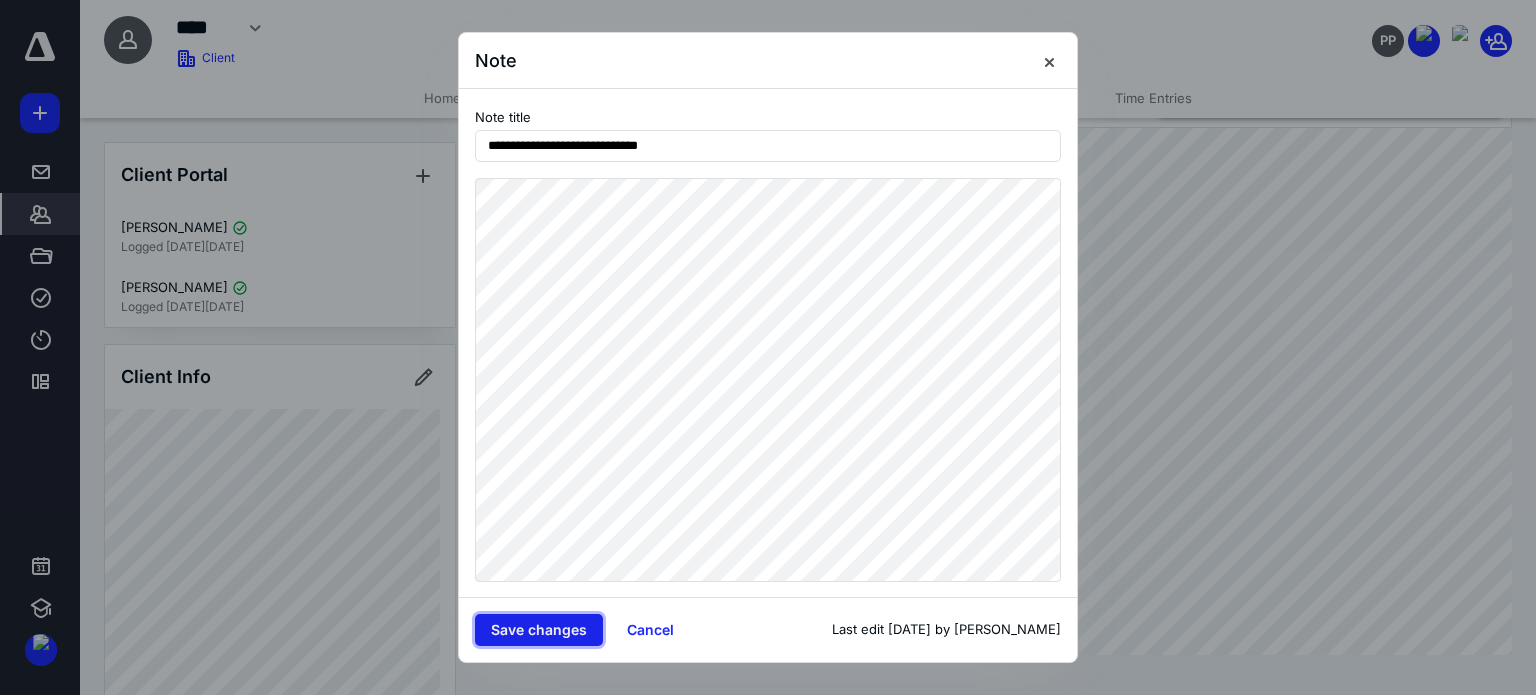 click on "Save changes" at bounding box center [539, 630] 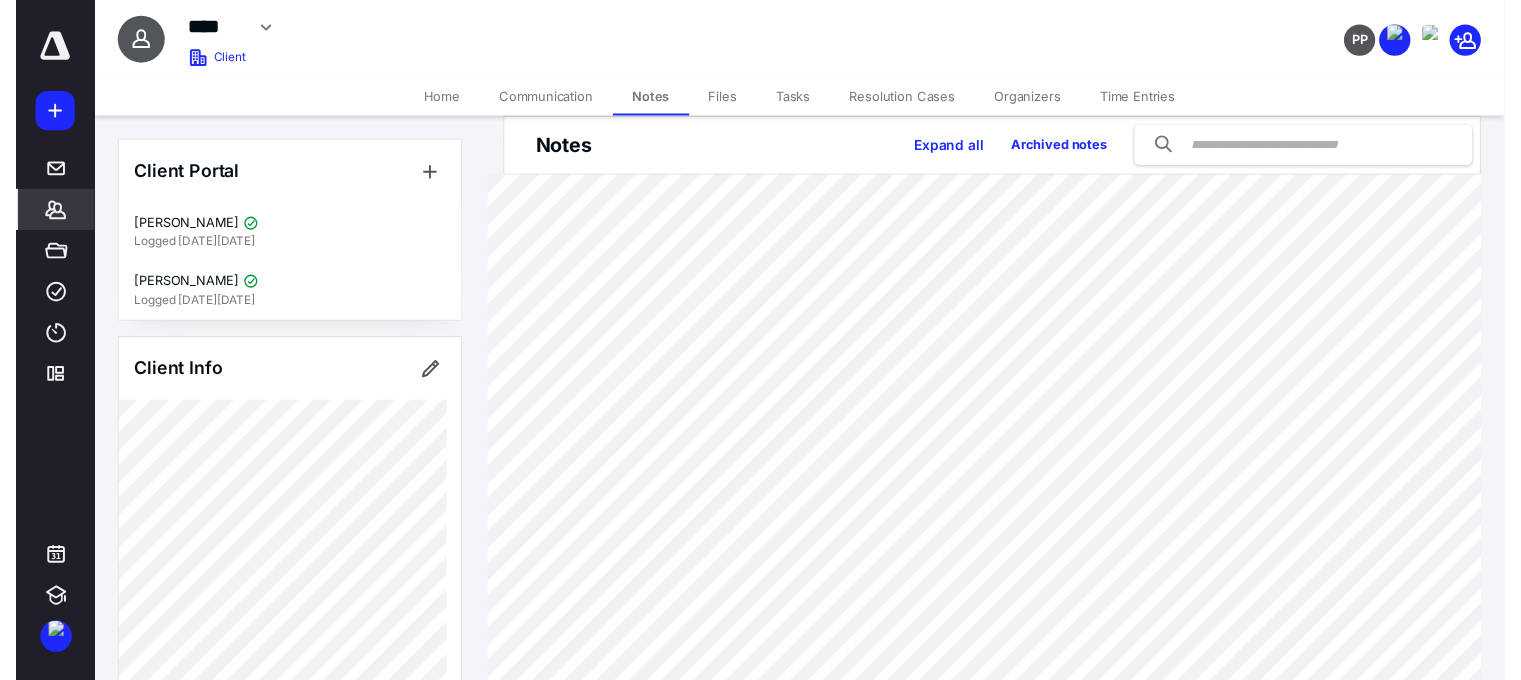 scroll, scrollTop: 0, scrollLeft: 0, axis: both 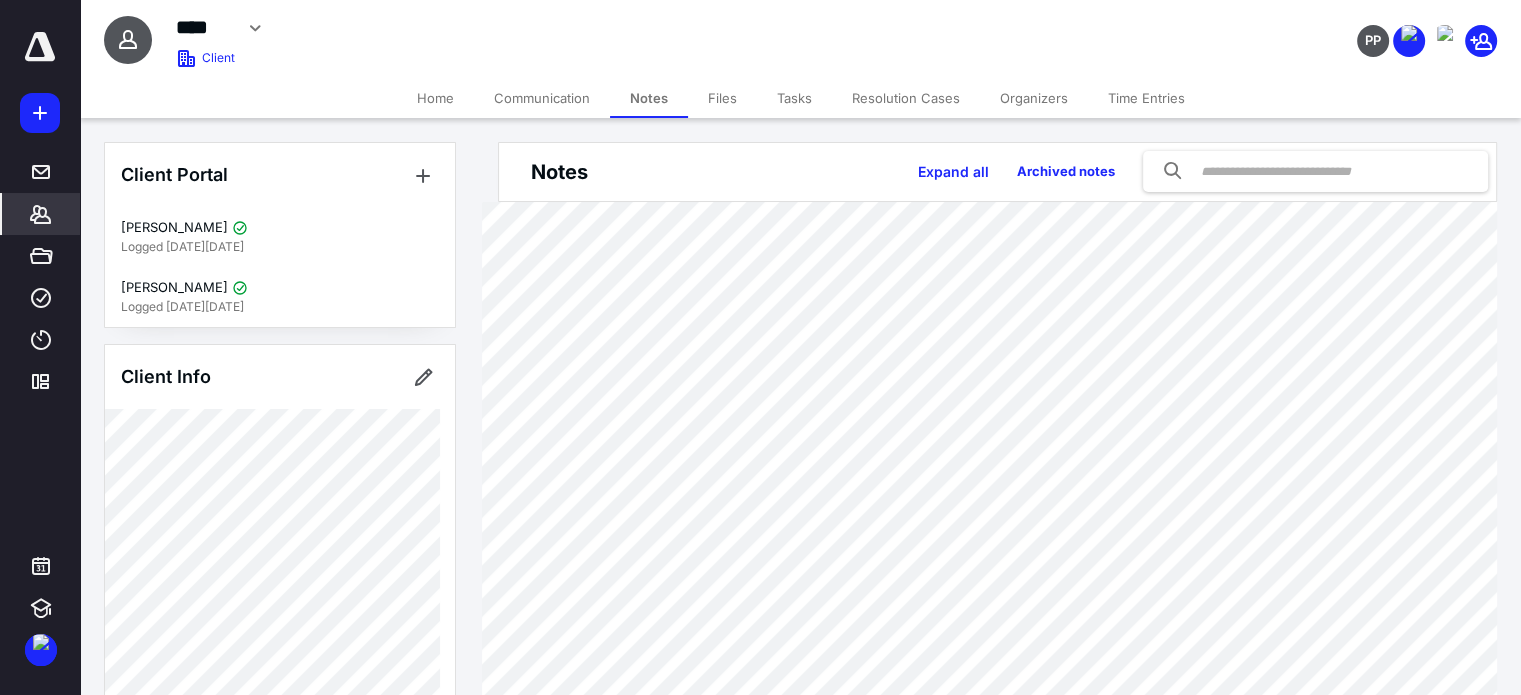 click on "Tasks" at bounding box center [794, 98] 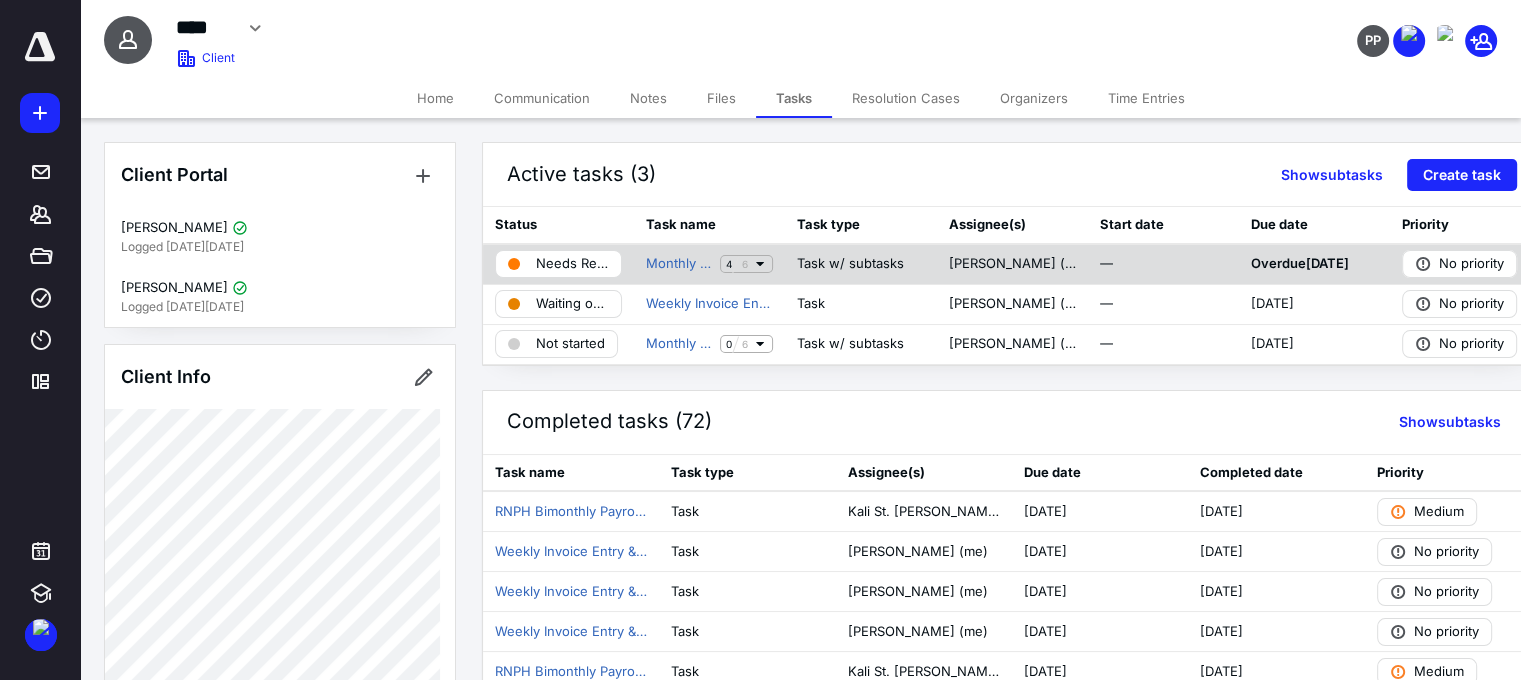 click on "Needs Revisions" at bounding box center [572, 264] 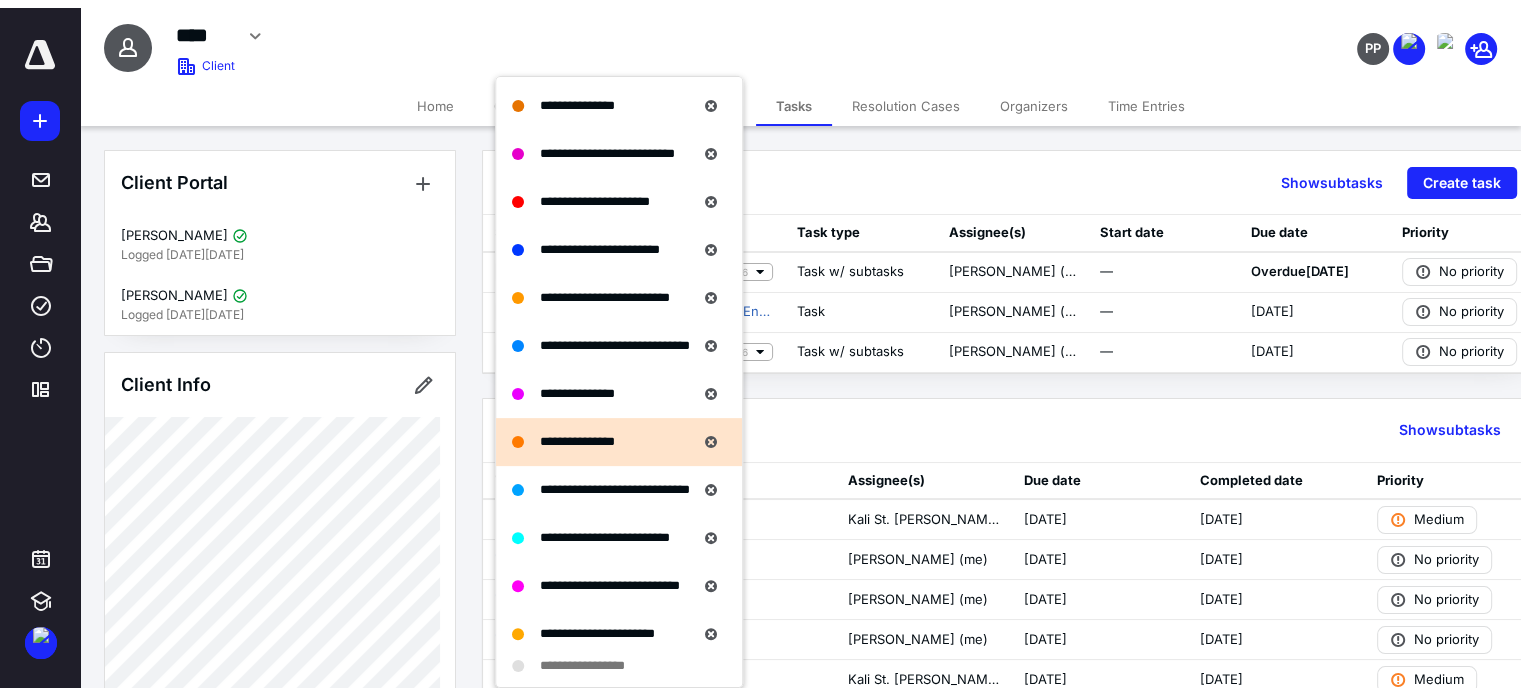 scroll, scrollTop: 364, scrollLeft: 0, axis: vertical 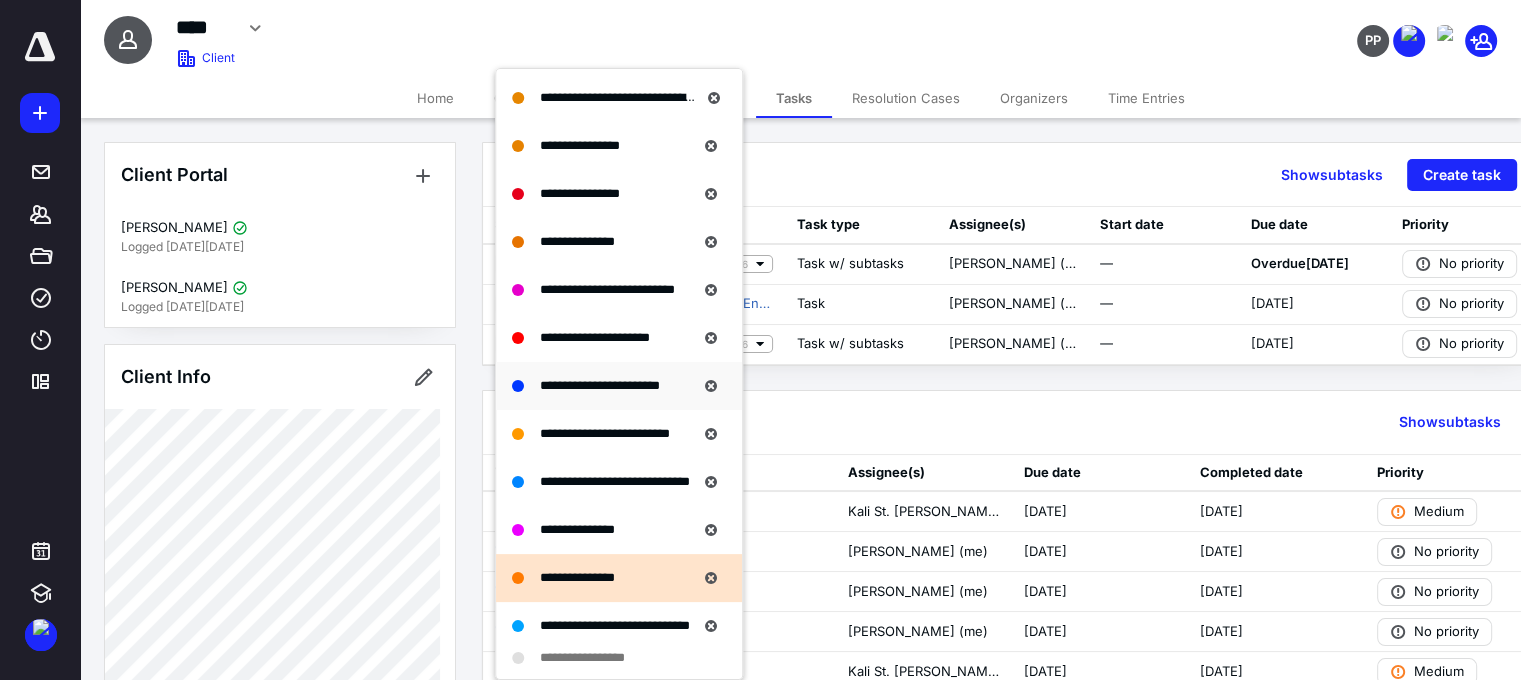 click on "**********" at bounding box center [600, 385] 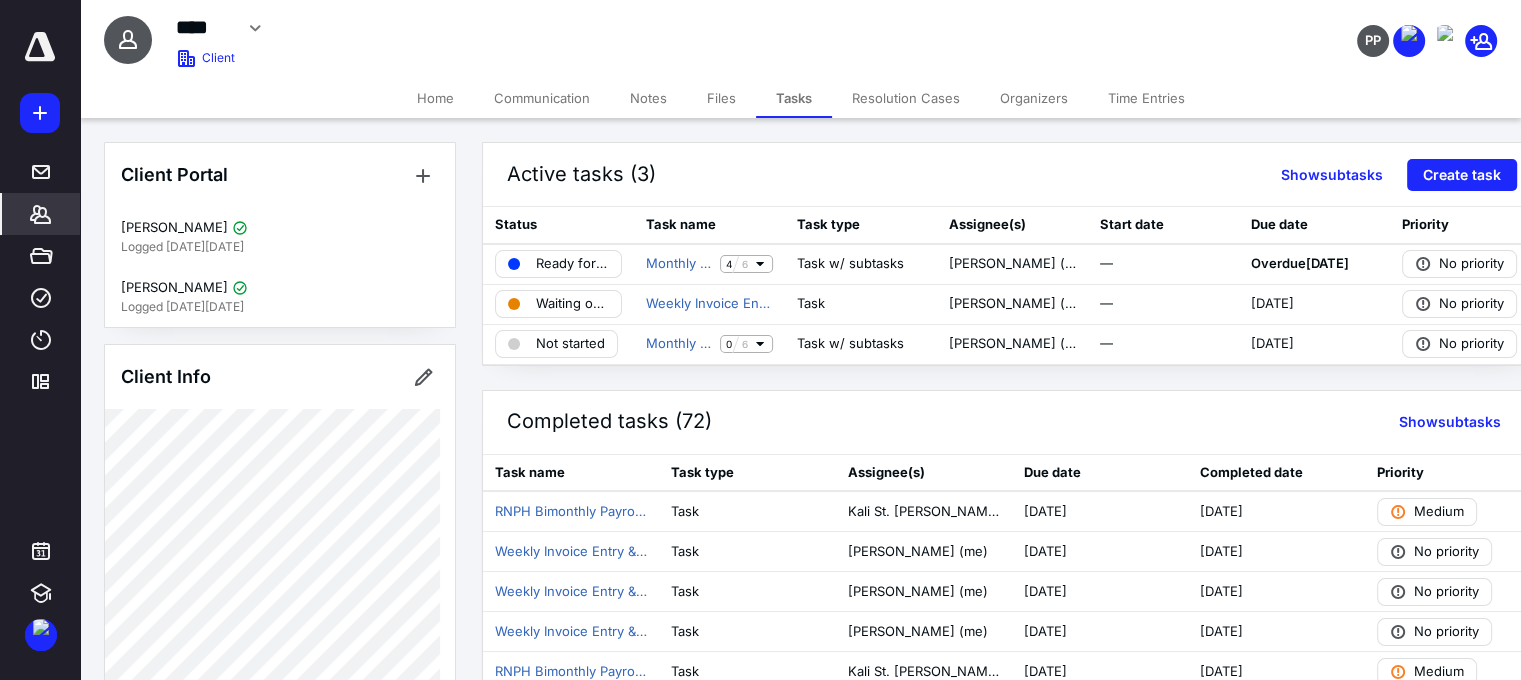 click 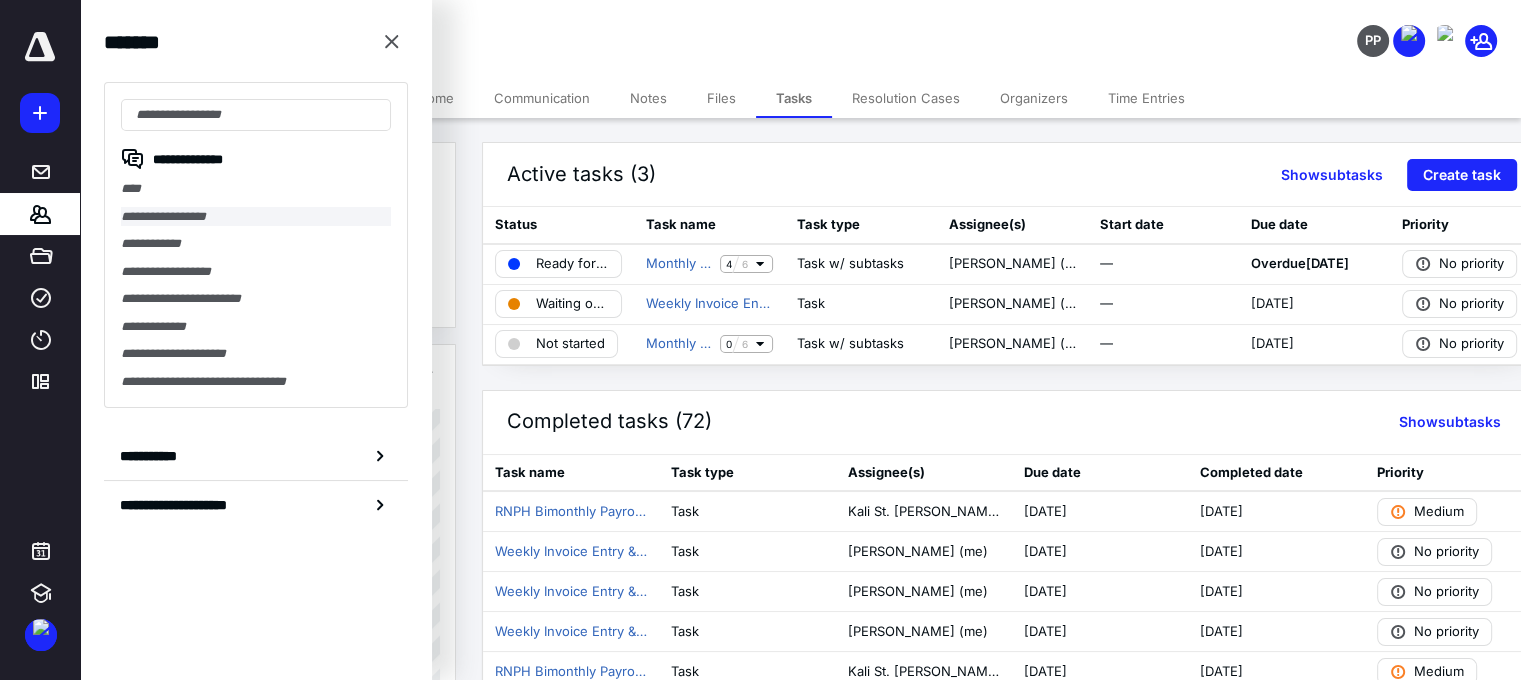 click on "**********" at bounding box center [256, 217] 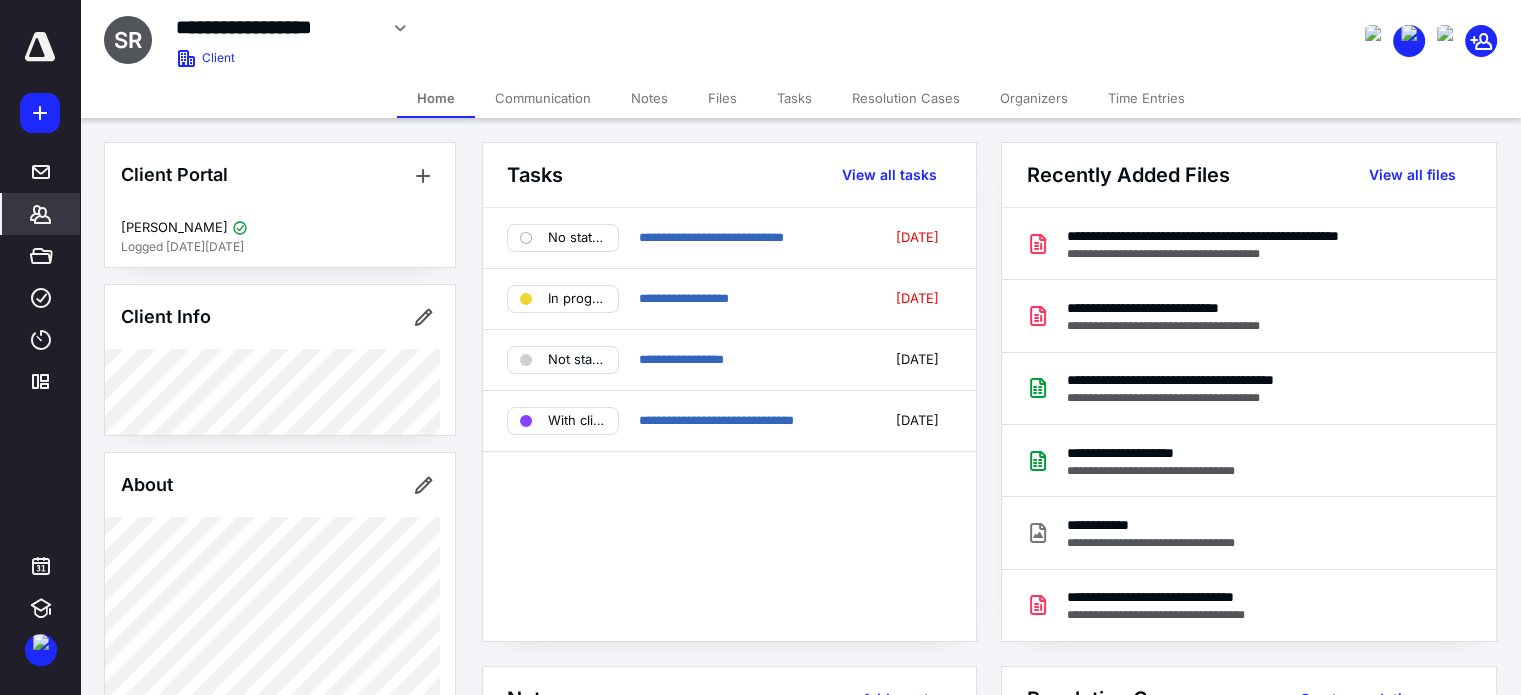 click on "Tasks" at bounding box center [794, 98] 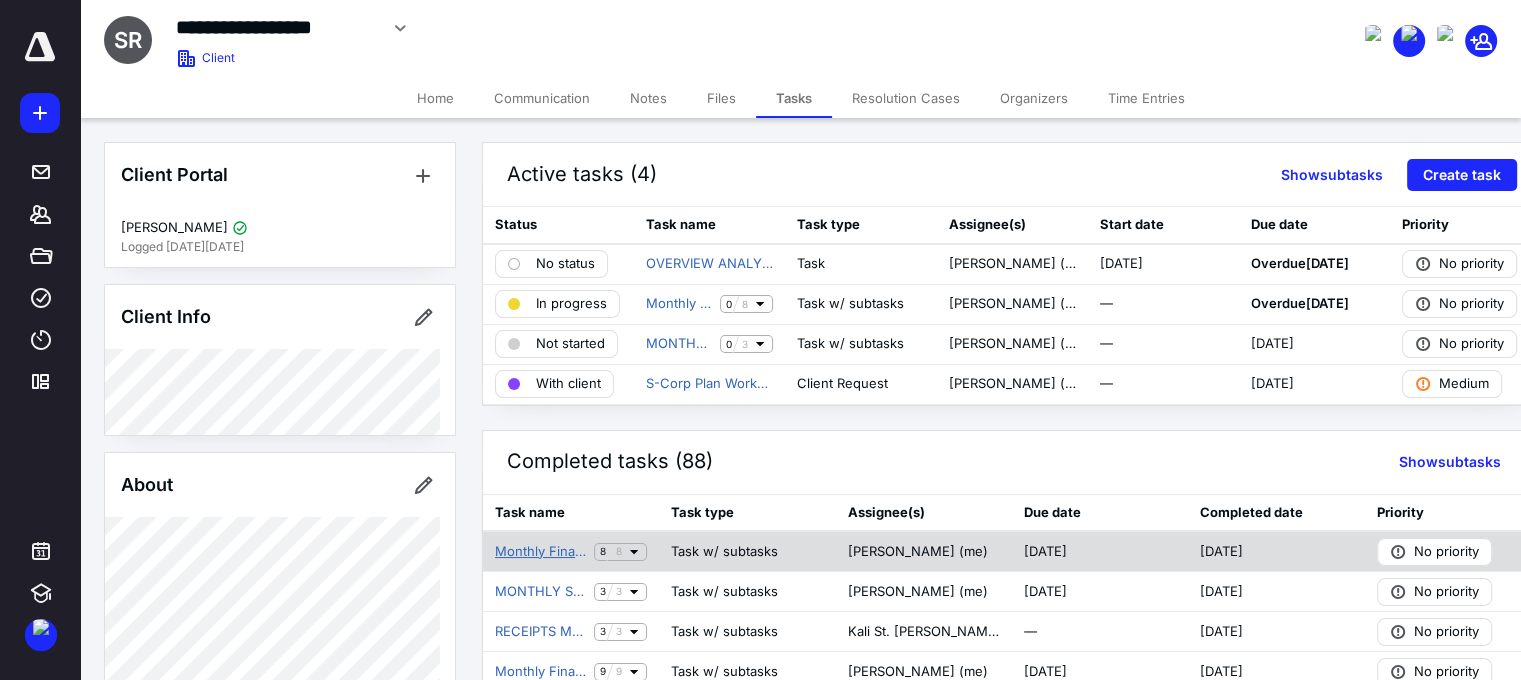 click on "Monthly Financials" at bounding box center [540, 552] 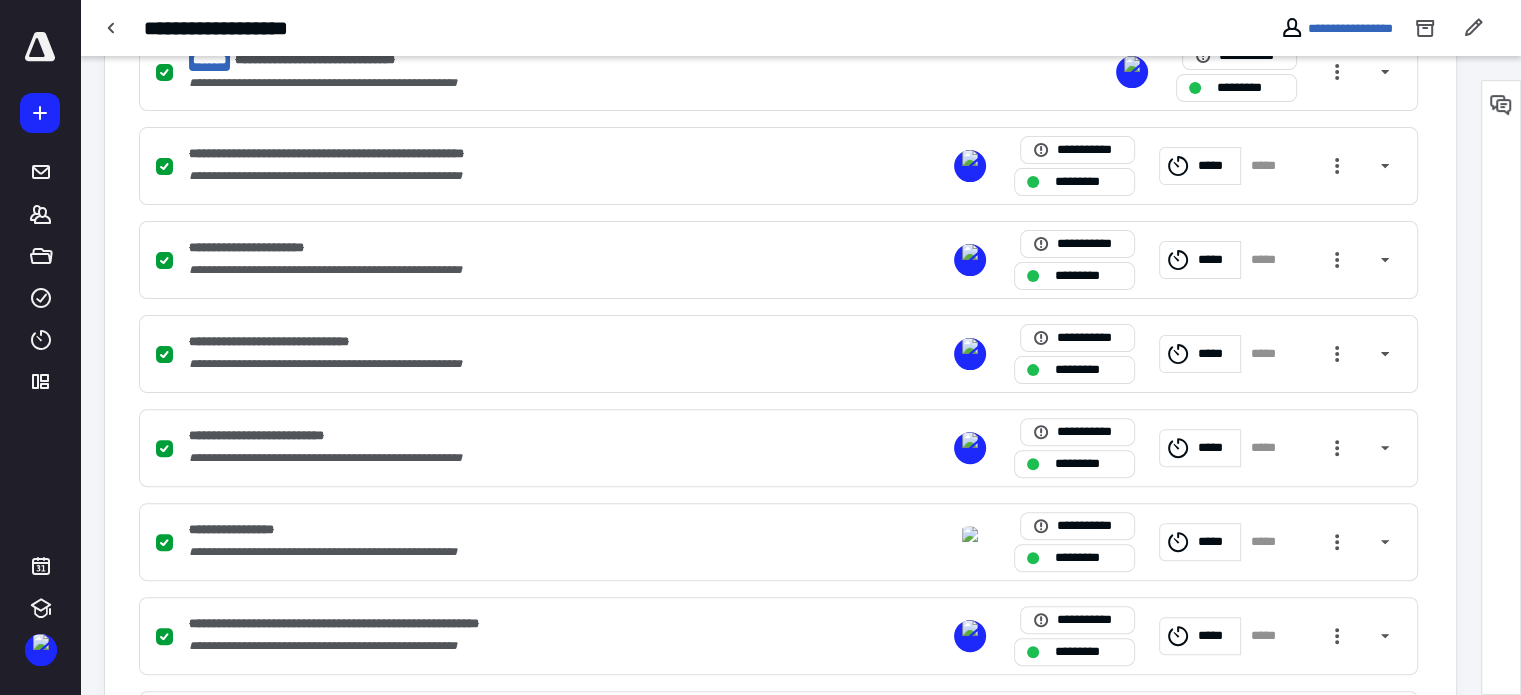 scroll, scrollTop: 667, scrollLeft: 0, axis: vertical 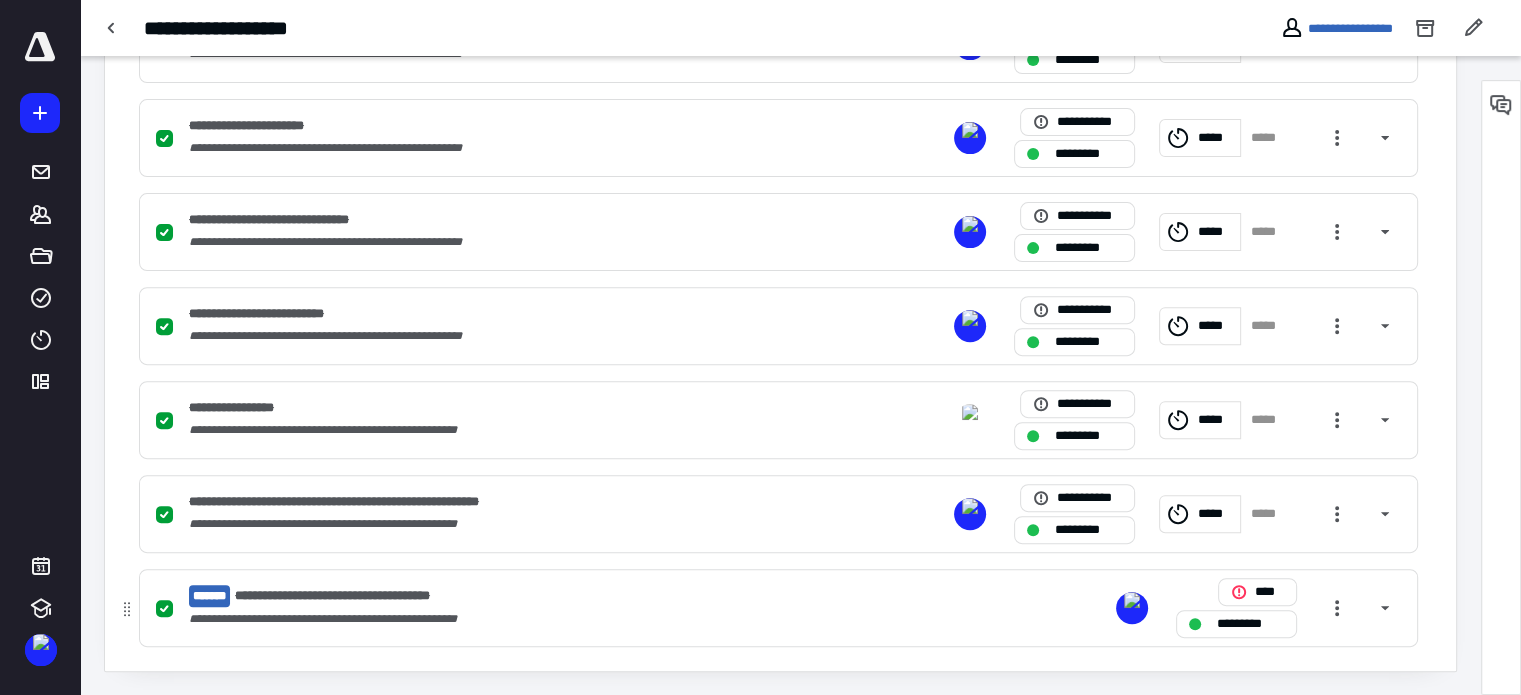 click on "**********" at bounding box center [516, 596] 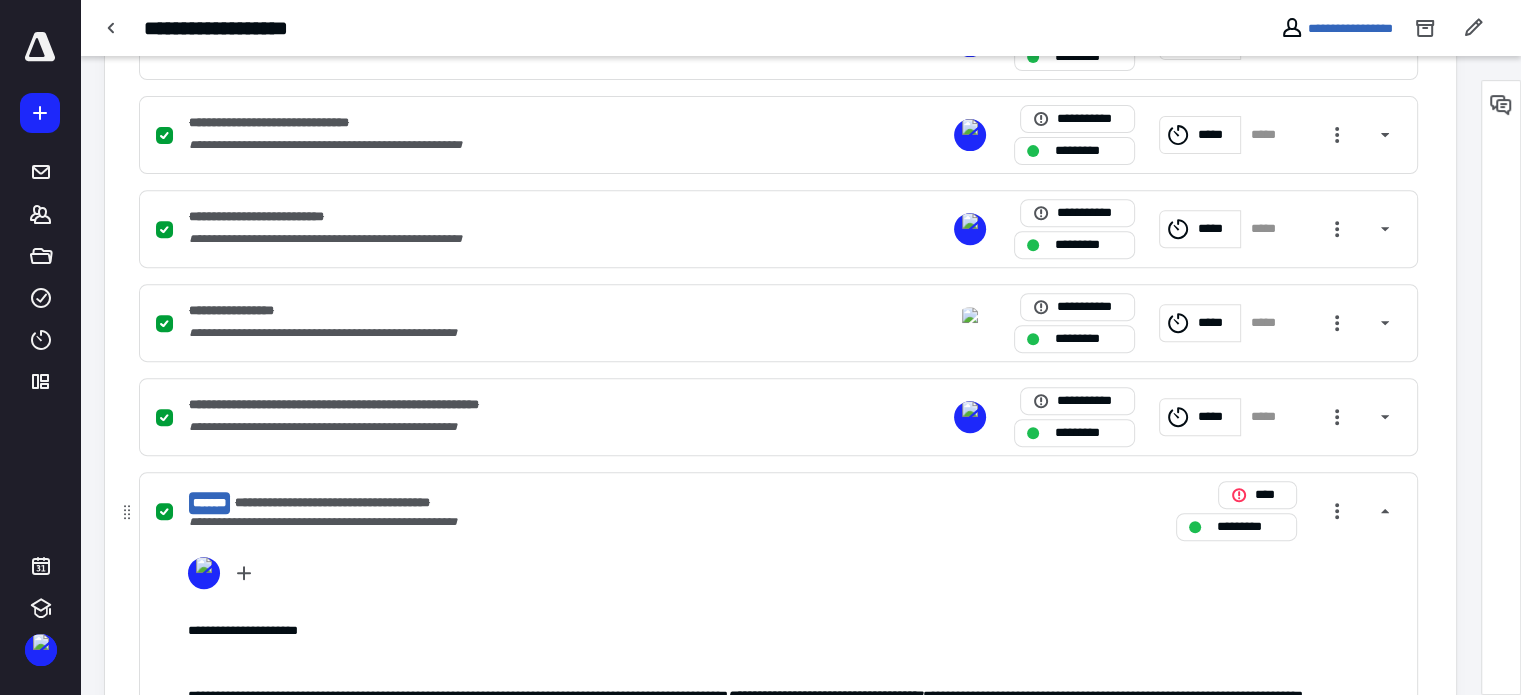 scroll, scrollTop: 364, scrollLeft: 0, axis: vertical 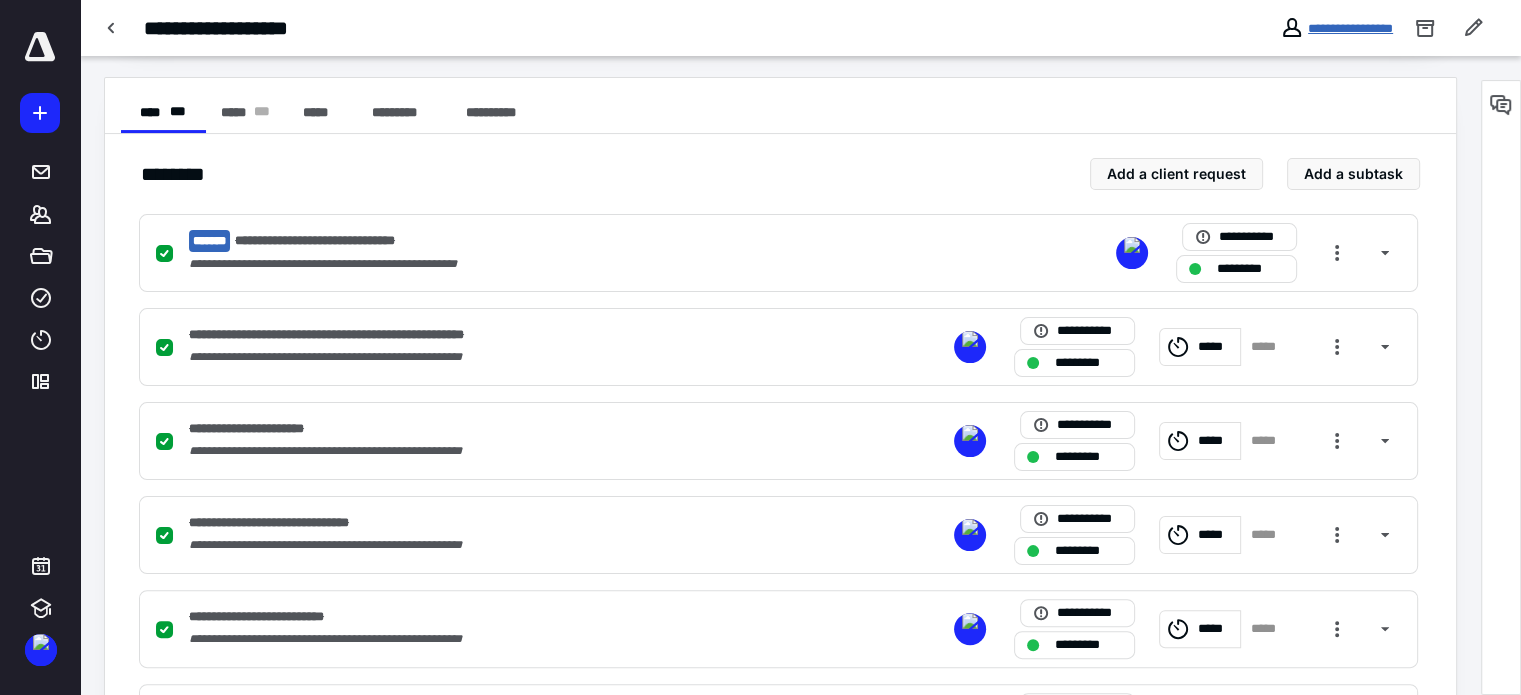 click on "**********" at bounding box center [1350, 28] 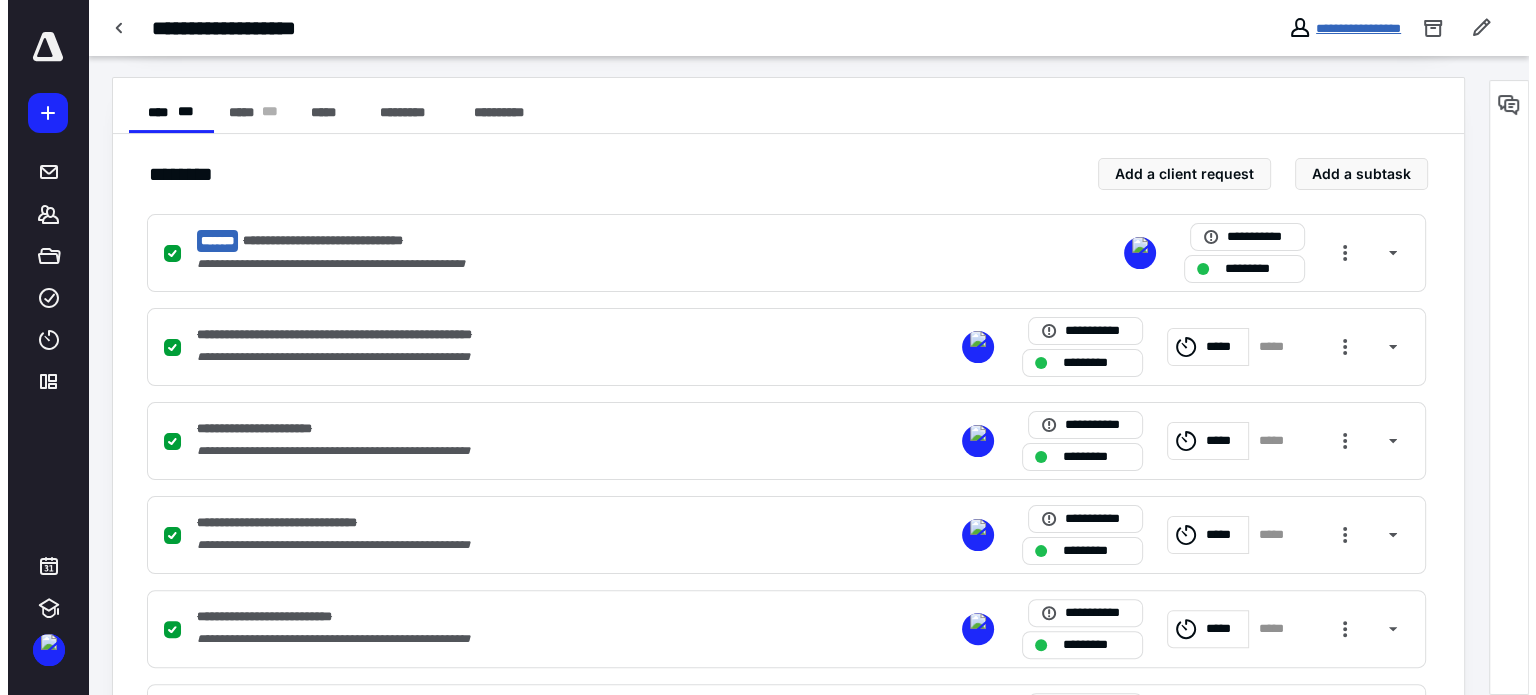 scroll, scrollTop: 0, scrollLeft: 0, axis: both 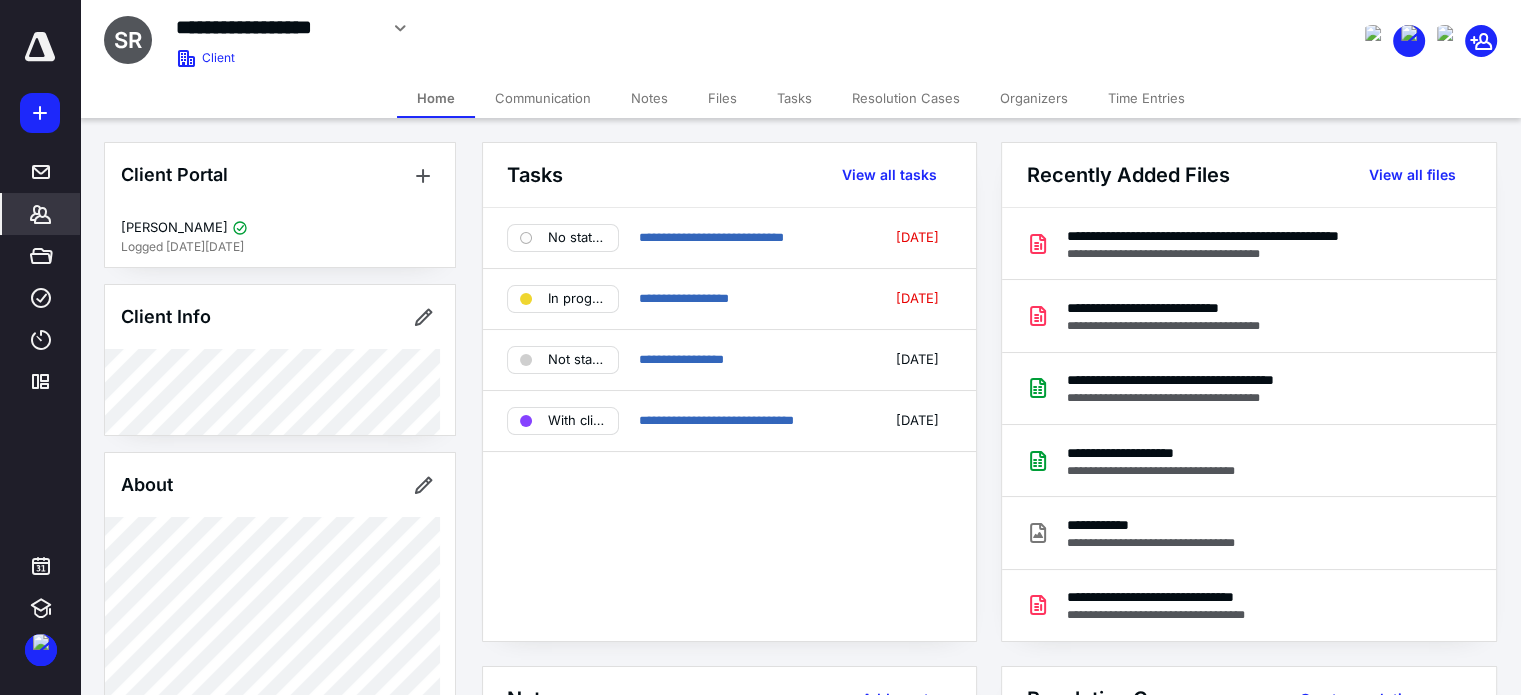click on "**********" at bounding box center (729, 424) 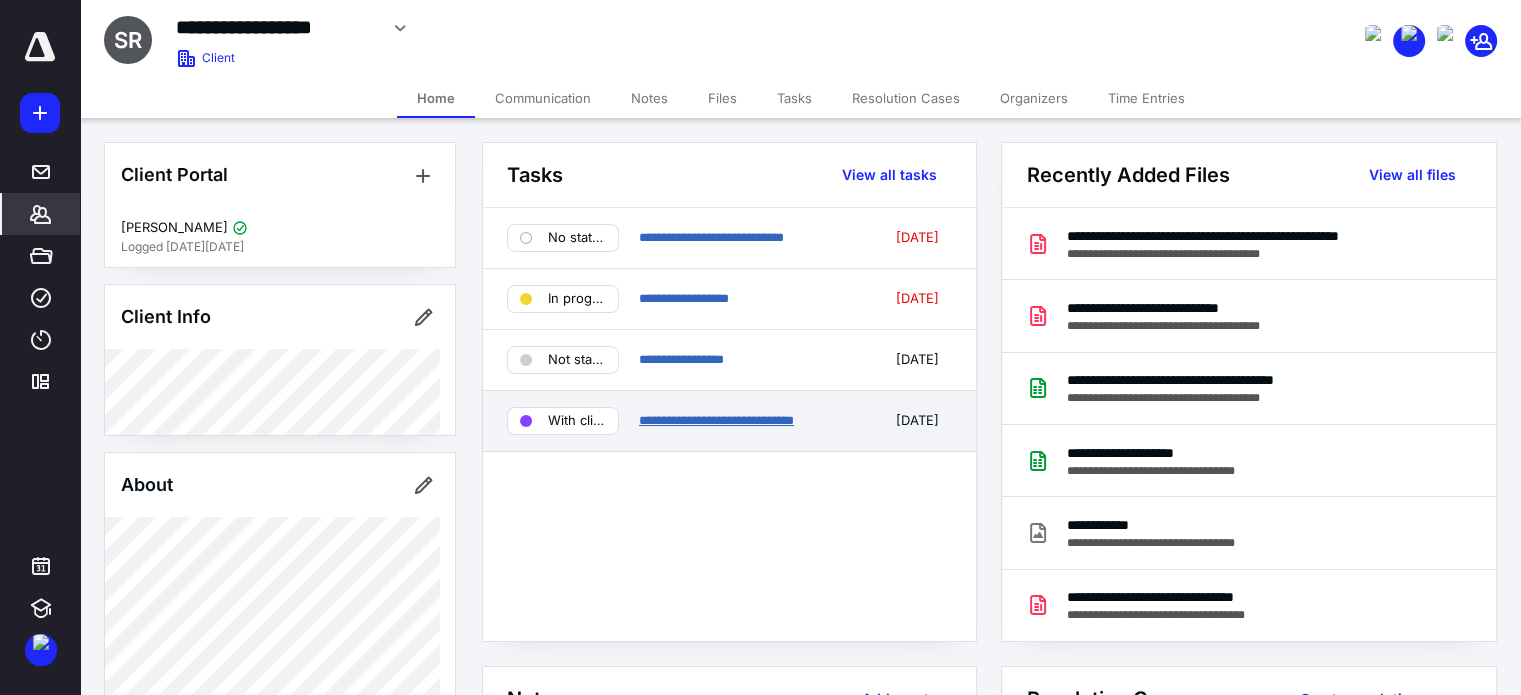 click on "**********" at bounding box center (716, 420) 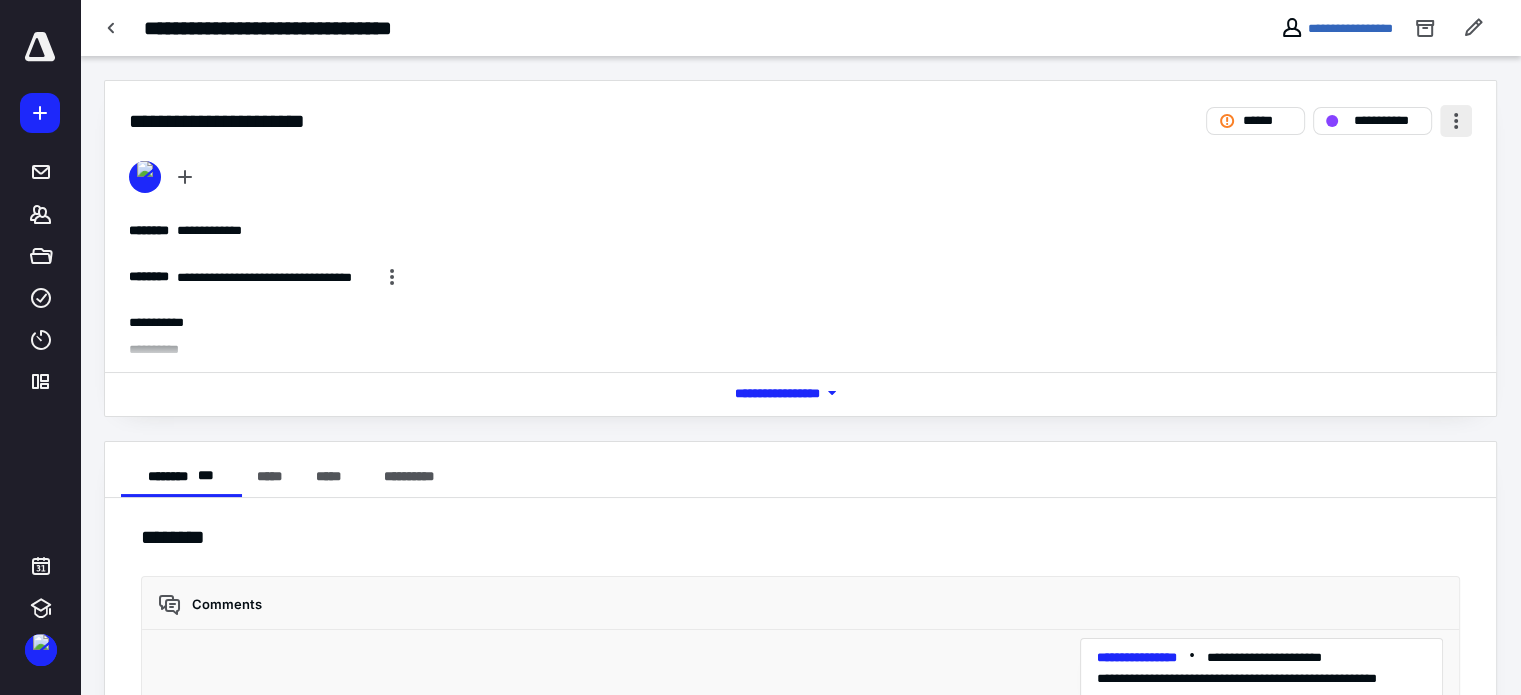 click at bounding box center (1456, 121) 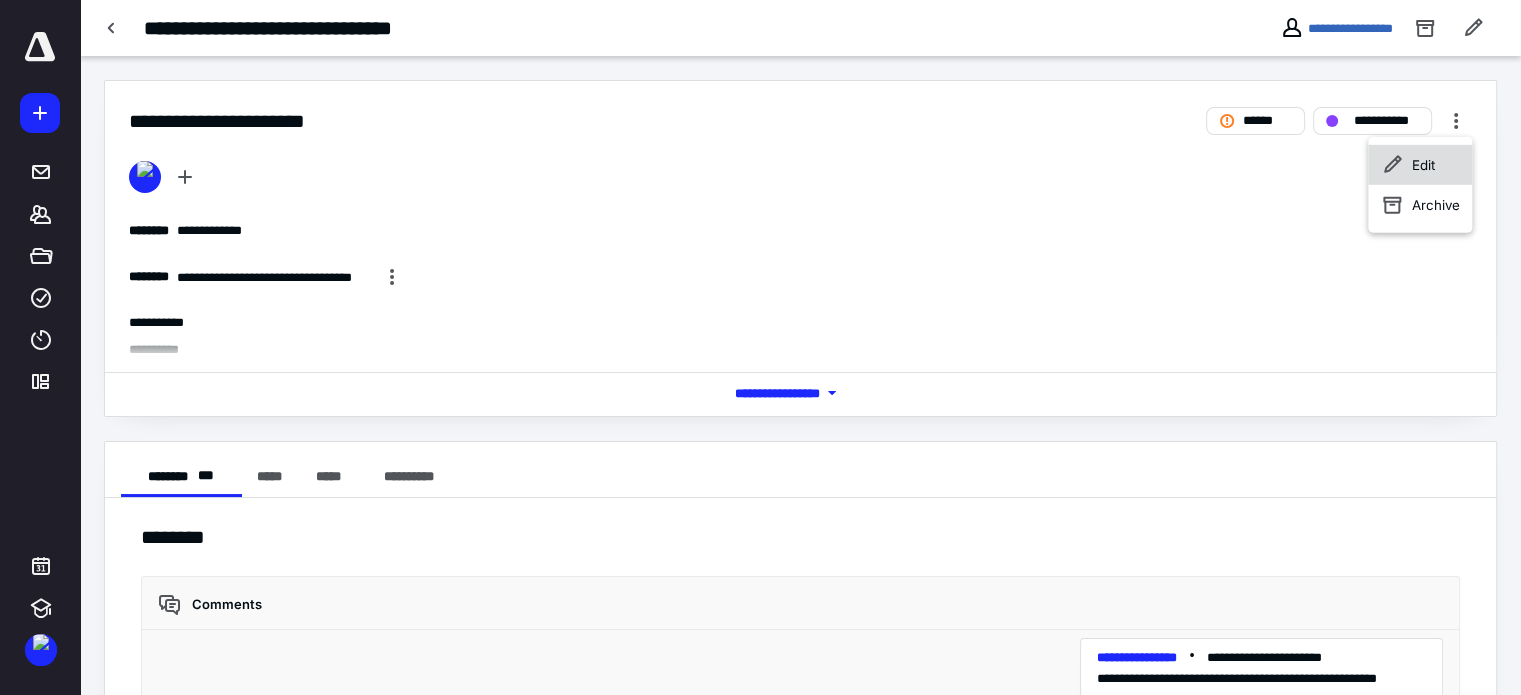 click on "Edit" at bounding box center (1420, 165) 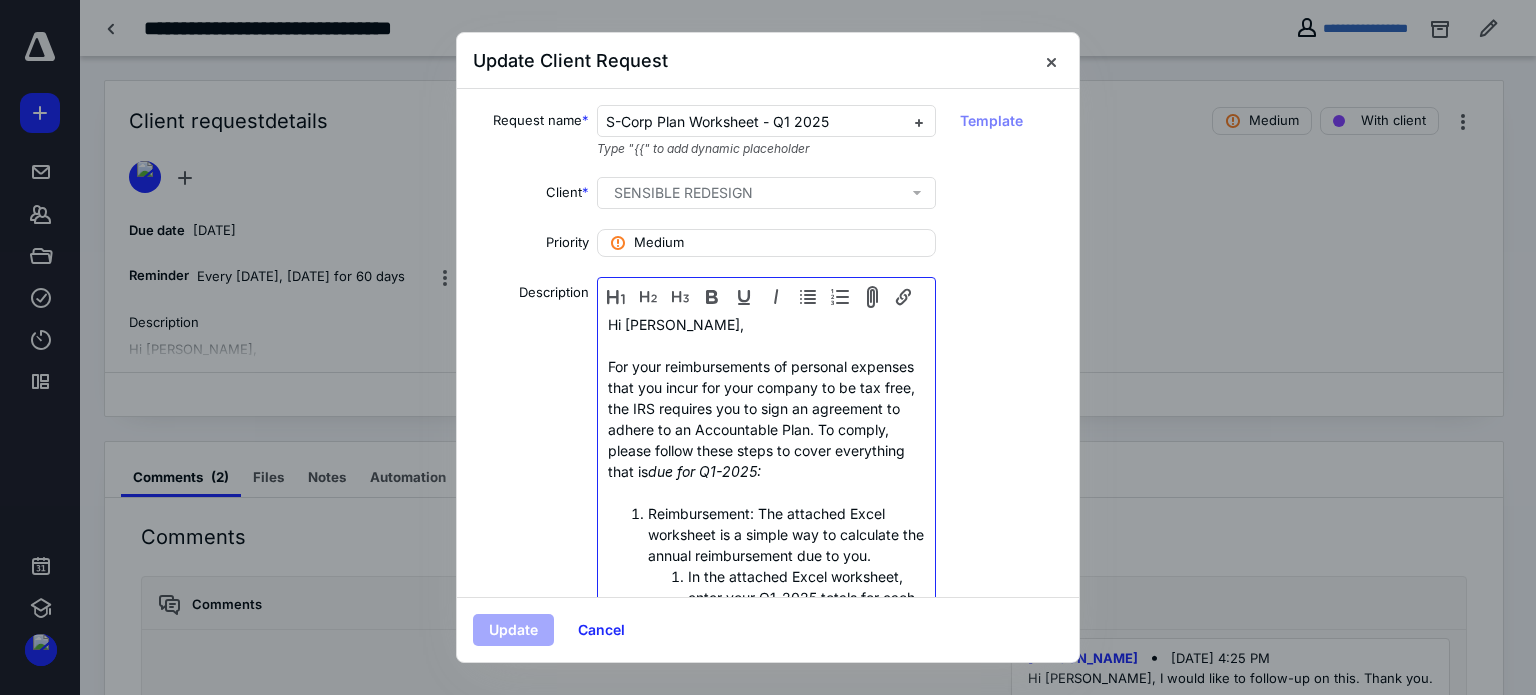 click on "due for Q1-2025:" at bounding box center (704, 471) 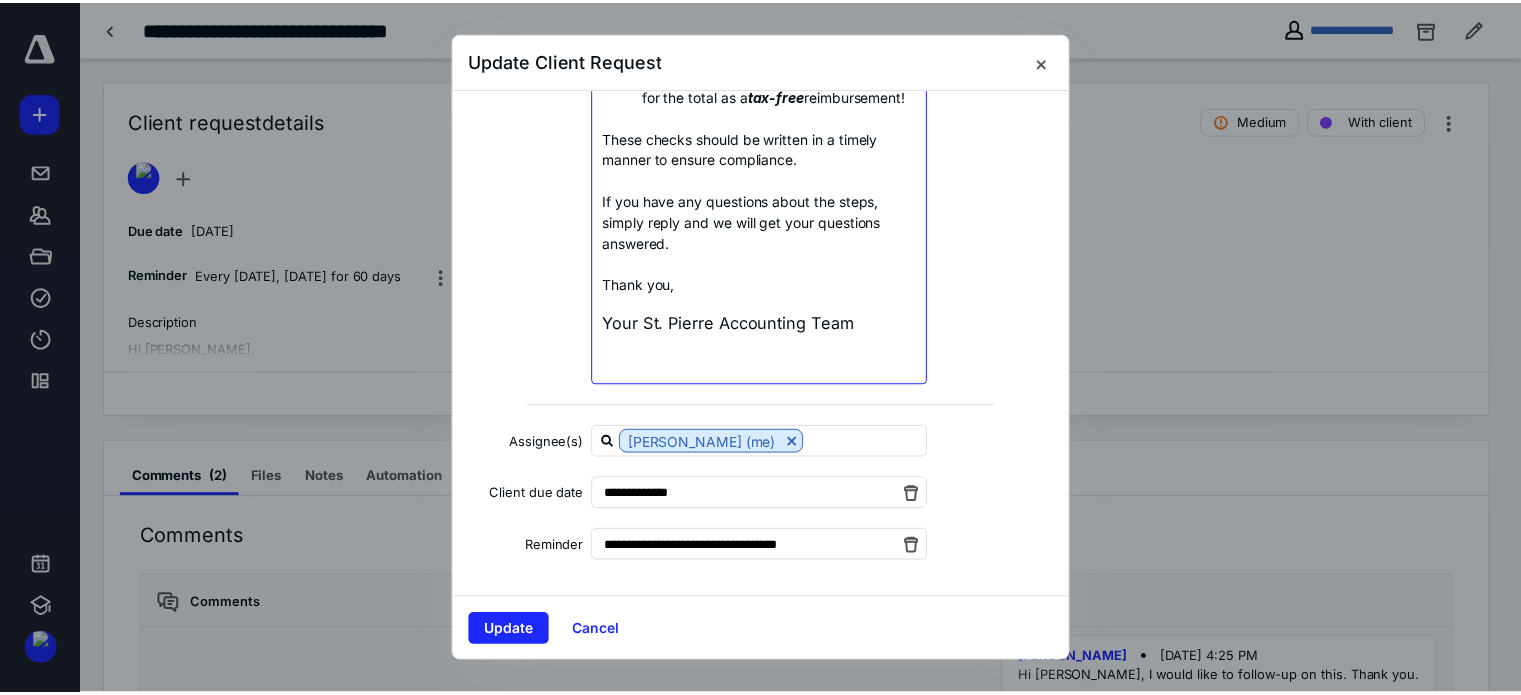 scroll, scrollTop: 648, scrollLeft: 0, axis: vertical 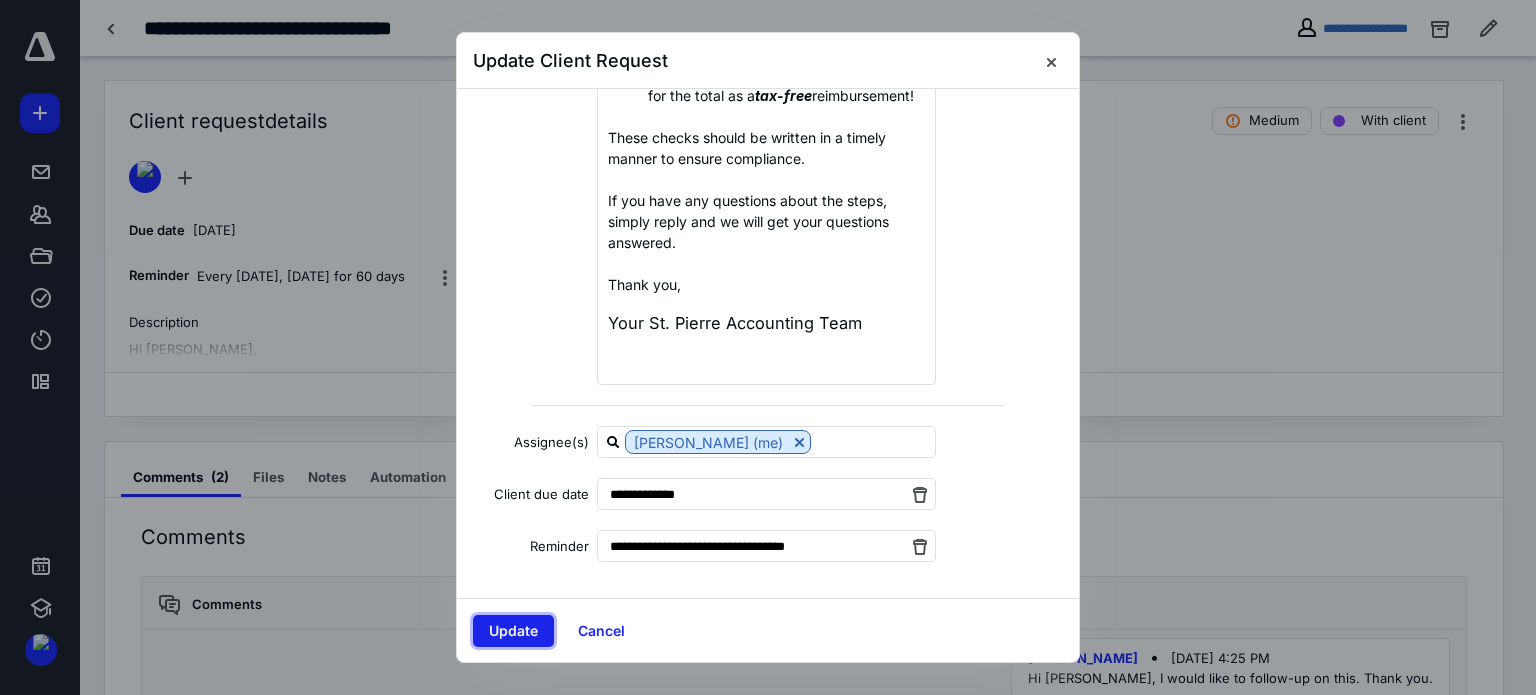 click on "Update" at bounding box center (513, 631) 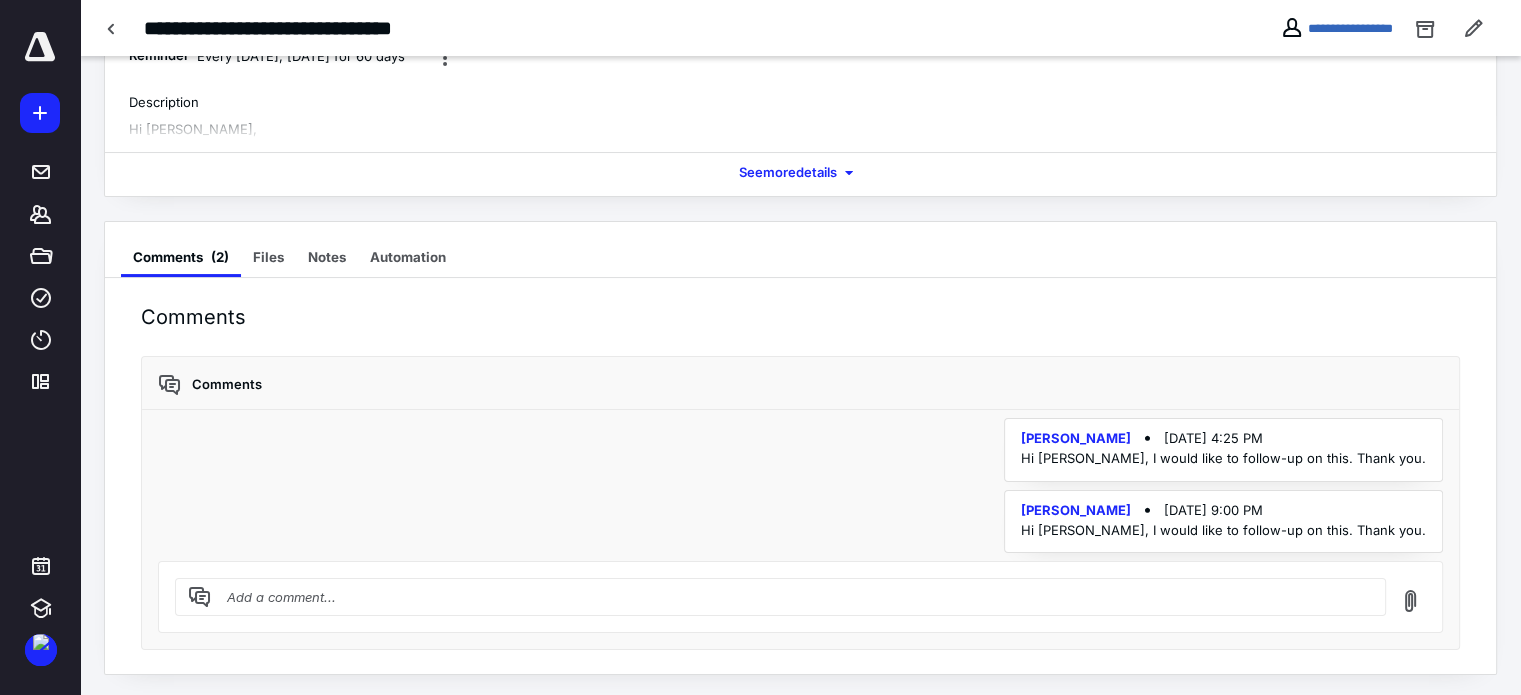 scroll, scrollTop: 221, scrollLeft: 0, axis: vertical 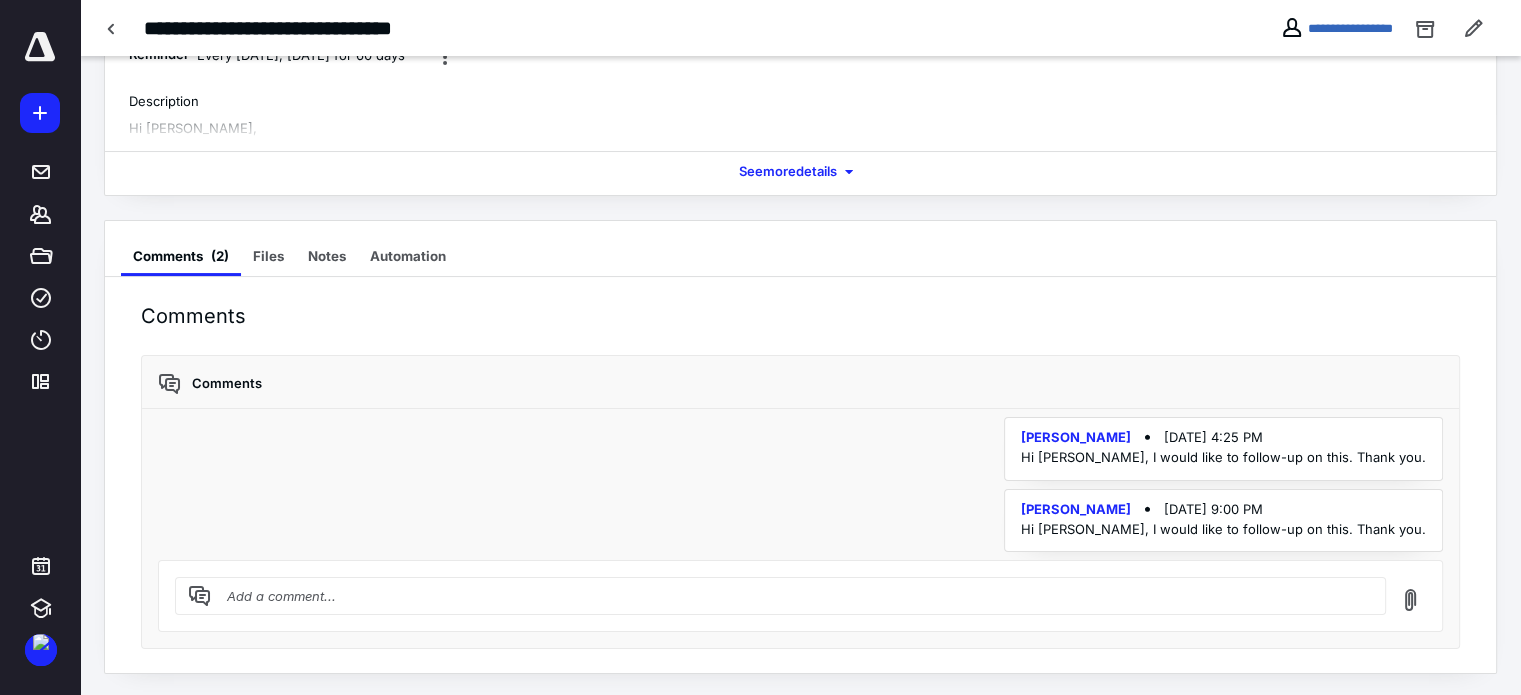click at bounding box center [792, 596] 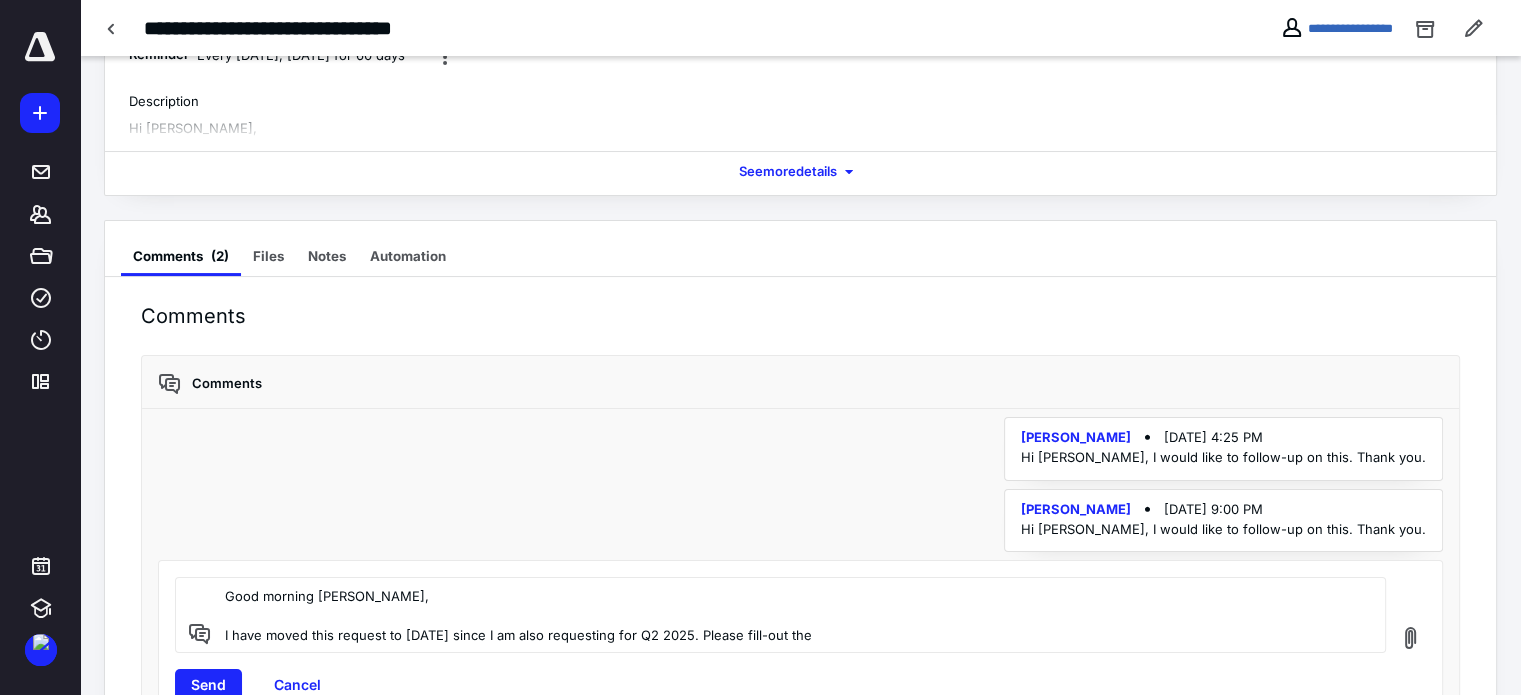 type on "Good morning [PERSON_NAME],
I have moved this request to [DATE] since I am also requesting for Q2 2025. Please fill-out the" 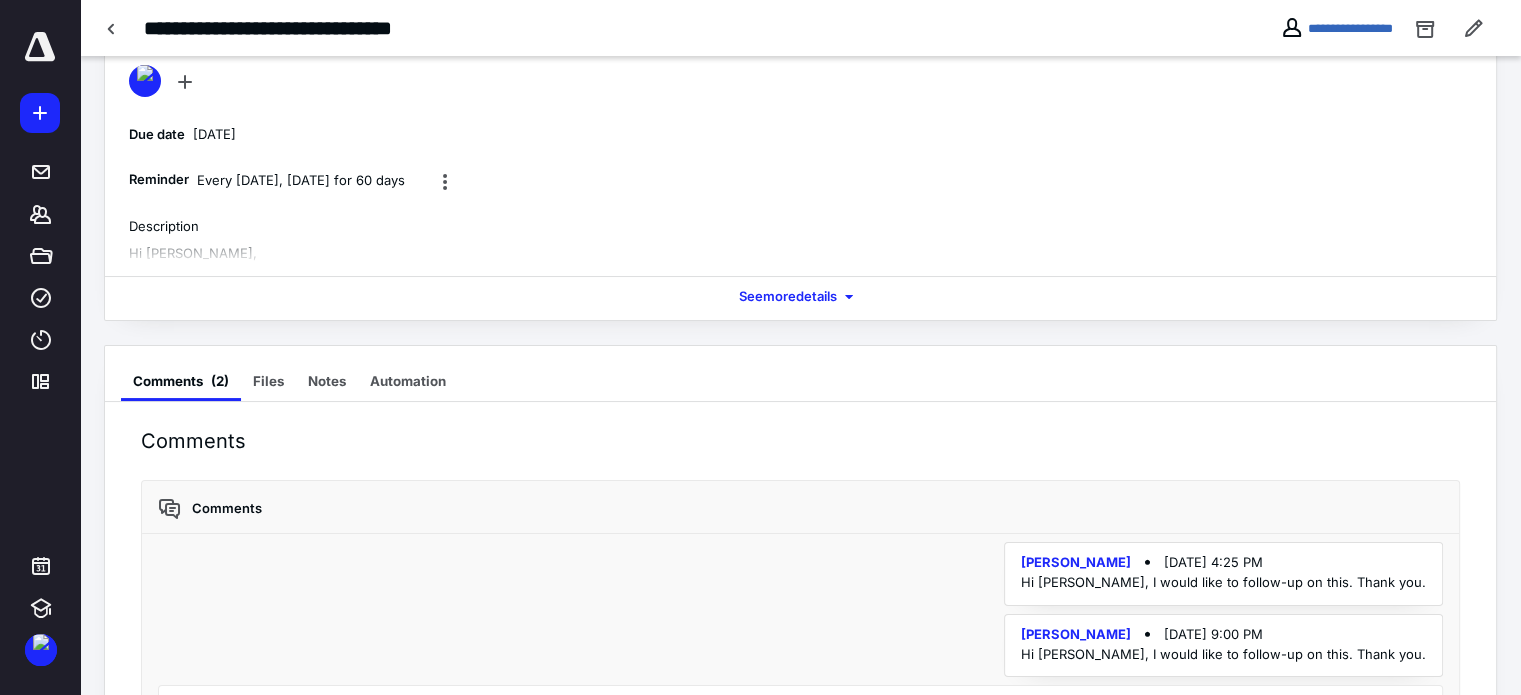 scroll, scrollTop: 0, scrollLeft: 0, axis: both 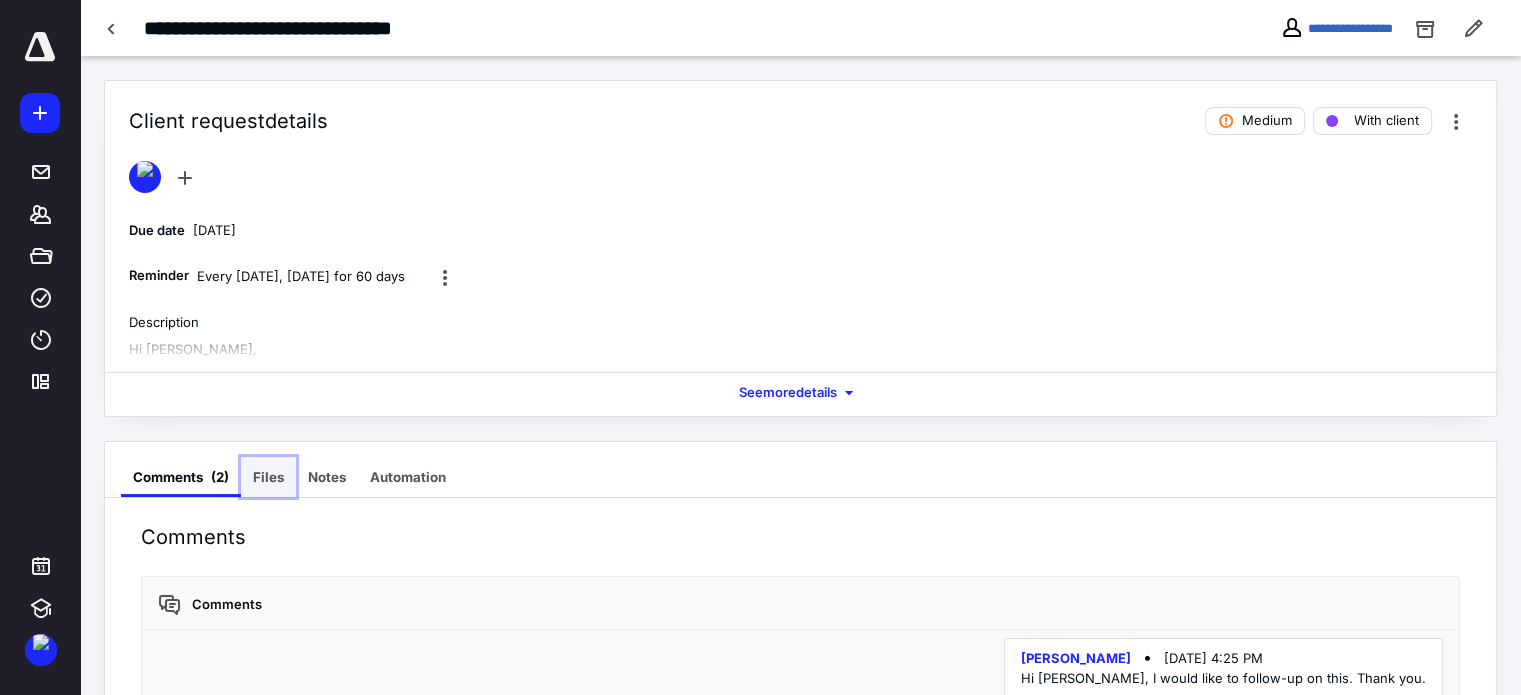 click on "Files" at bounding box center [268, 477] 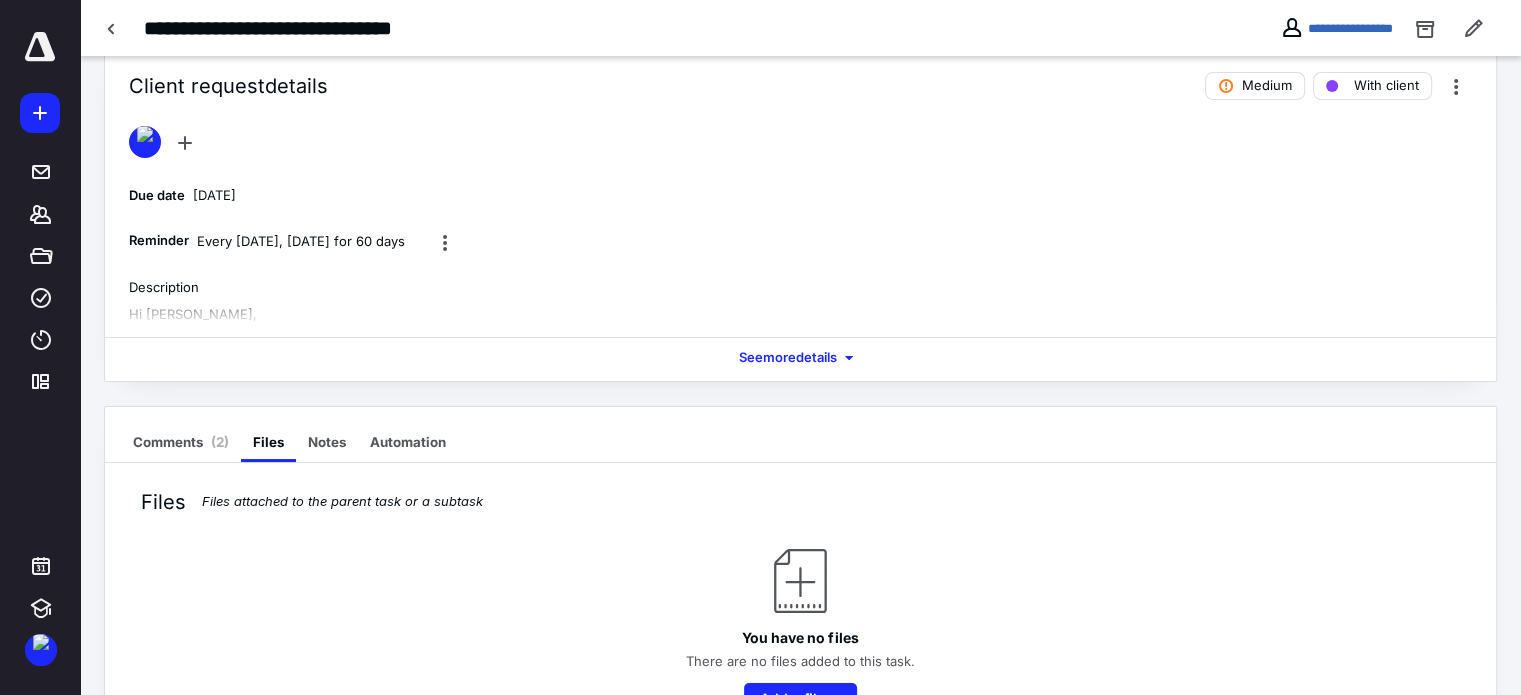 scroll, scrollTop: 0, scrollLeft: 0, axis: both 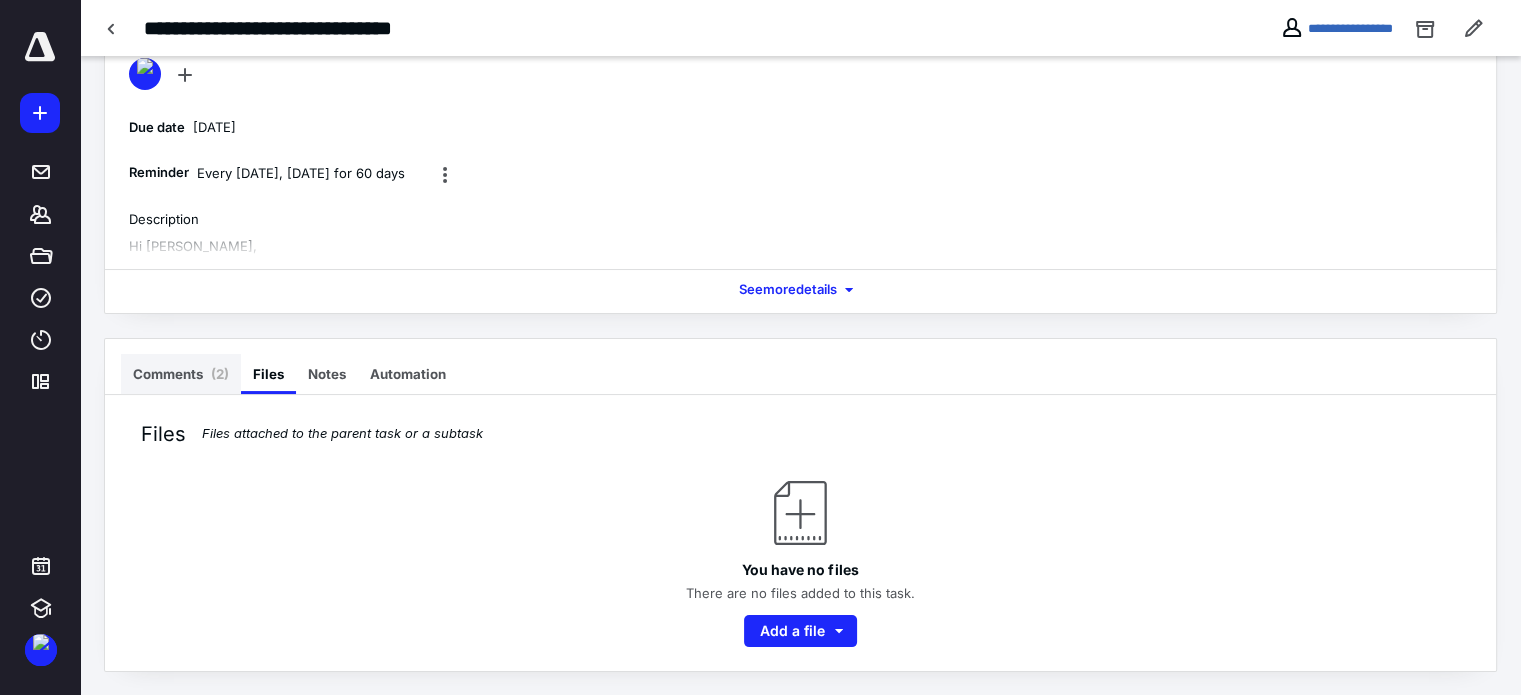 click on "Comments ( 2 )" at bounding box center (181, 374) 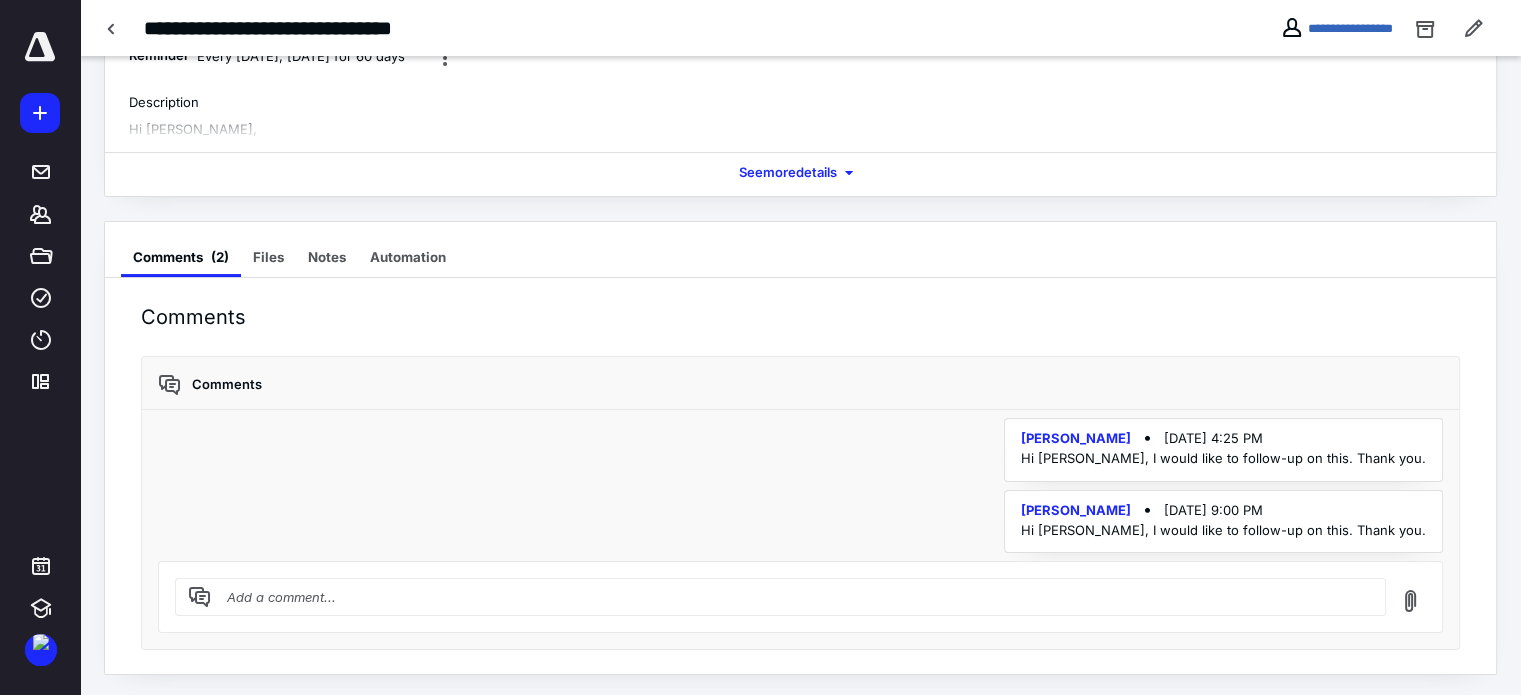 scroll, scrollTop: 221, scrollLeft: 0, axis: vertical 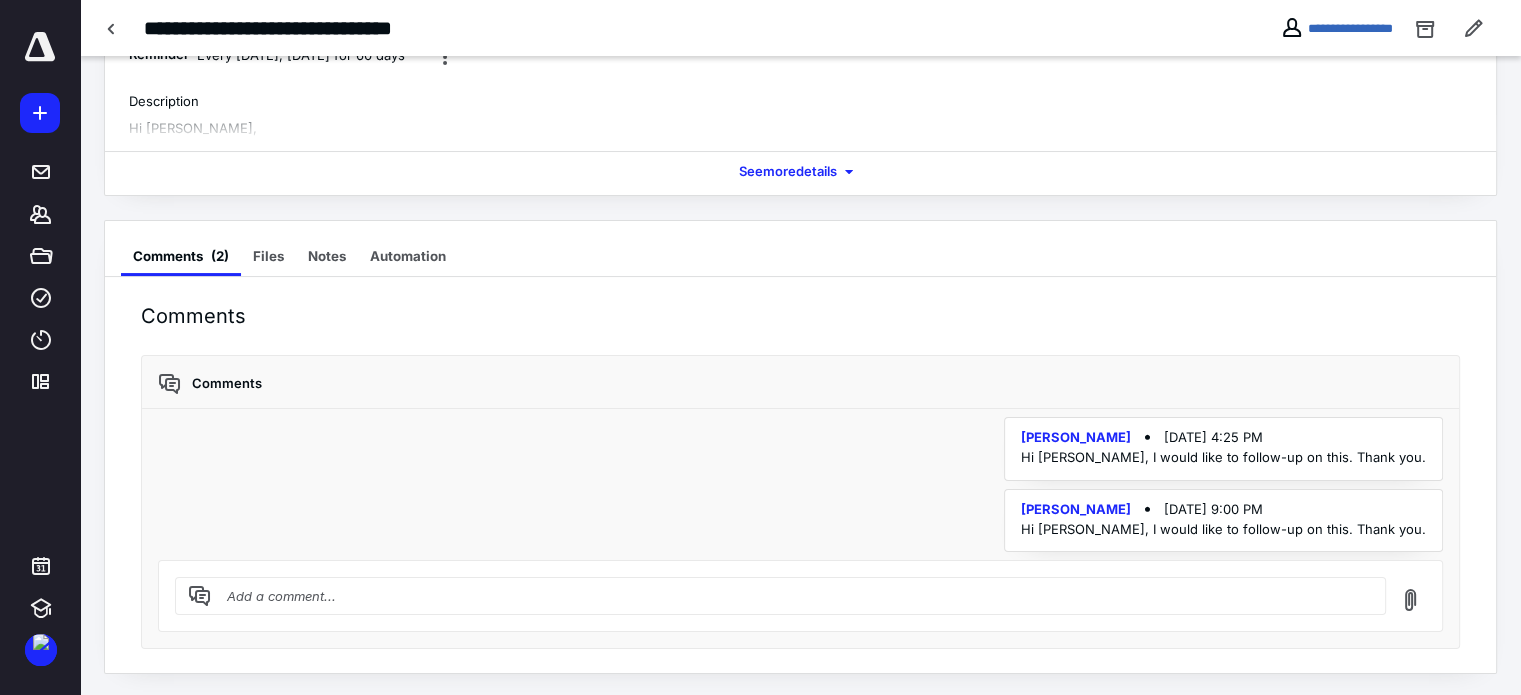 click at bounding box center (792, 596) 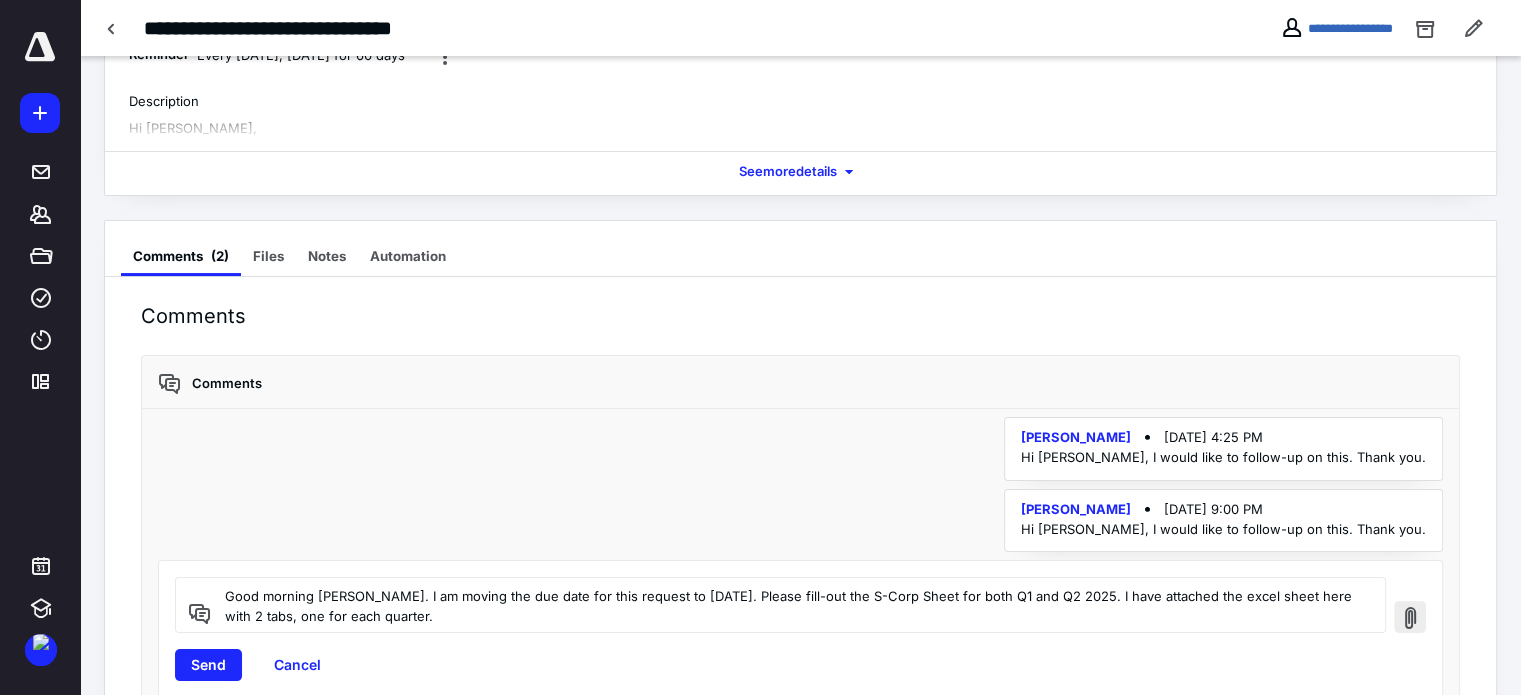 type on "Good morning [PERSON_NAME]. I am moving the due date for this request to [DATE]. Please fill-out the S-Corp Sheet for both Q1 and Q2 2025. I have attached the excel sheet here with 2 tabs, one for each quarter." 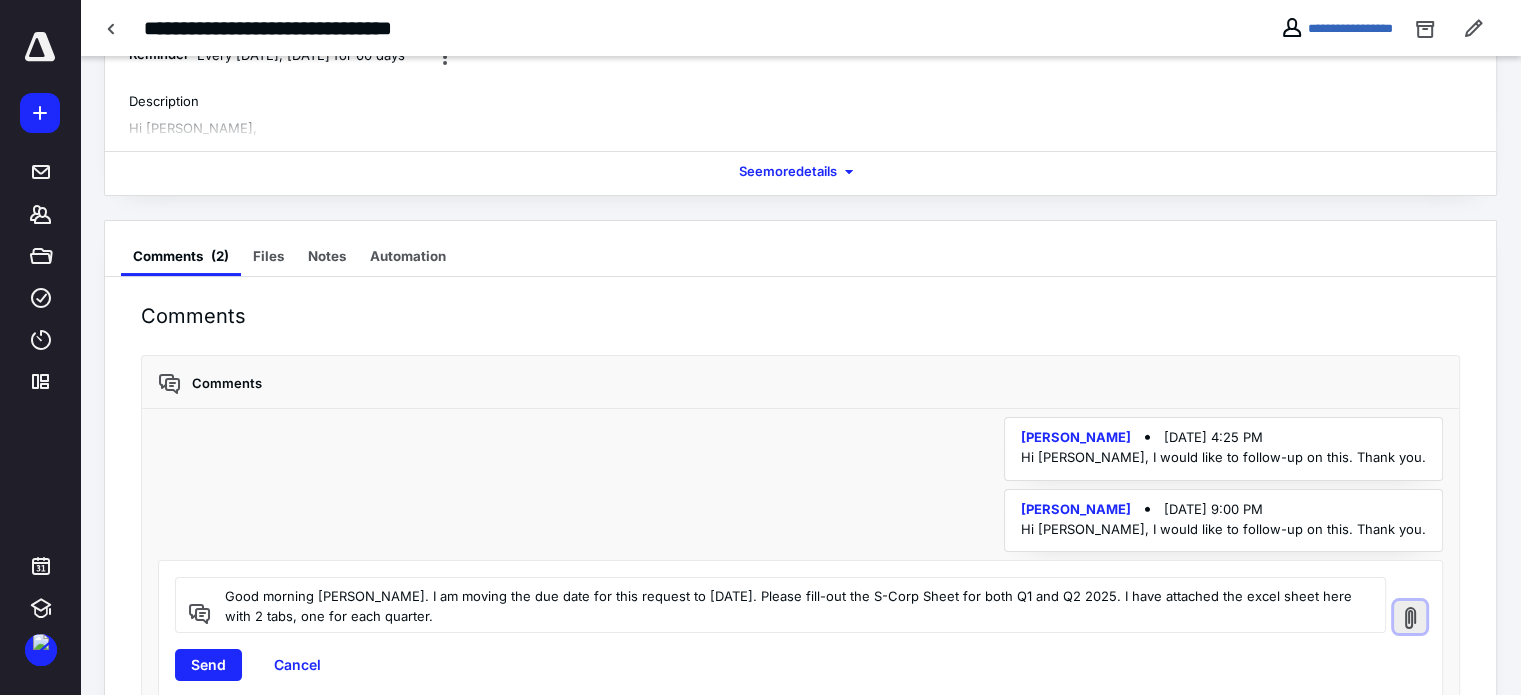 click at bounding box center [1410, 617] 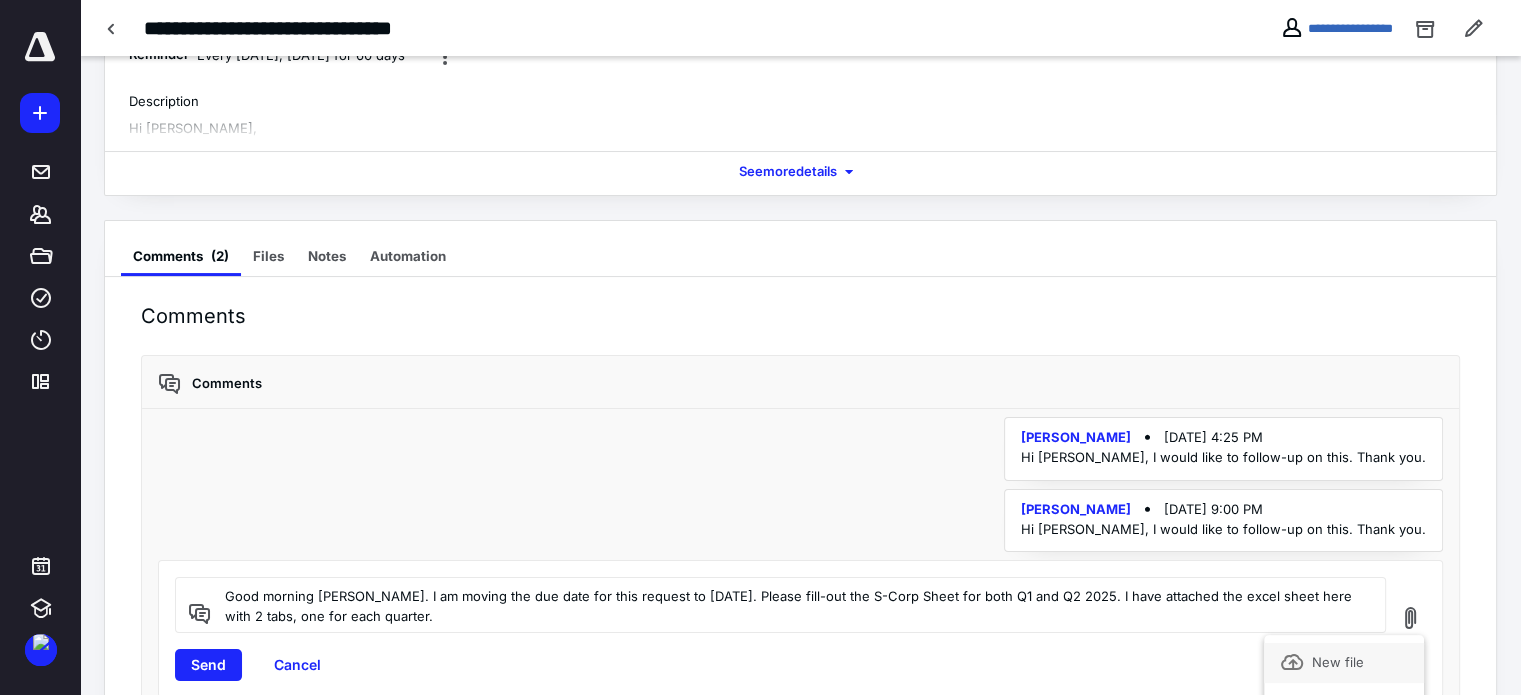 click on "New file" at bounding box center (1344, 663) 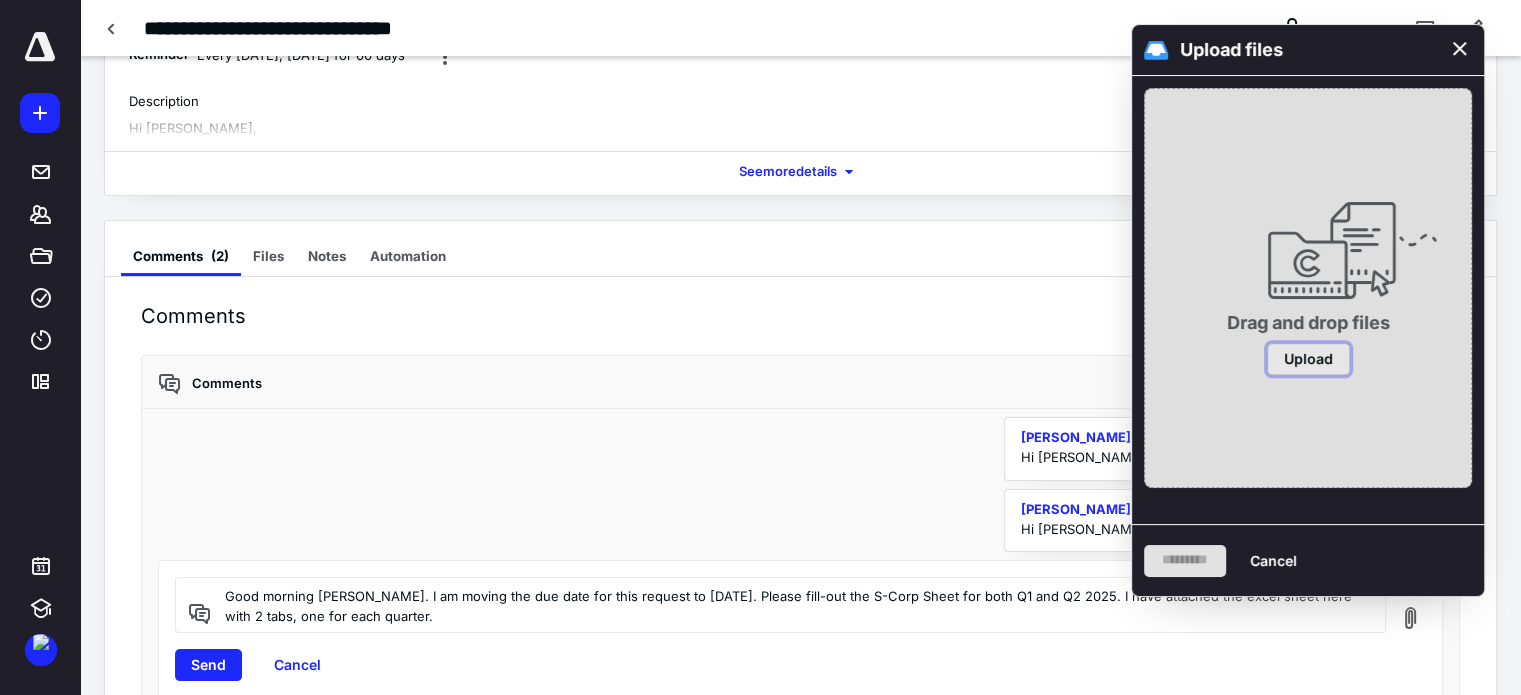 click on "Upload" at bounding box center [1308, 359] 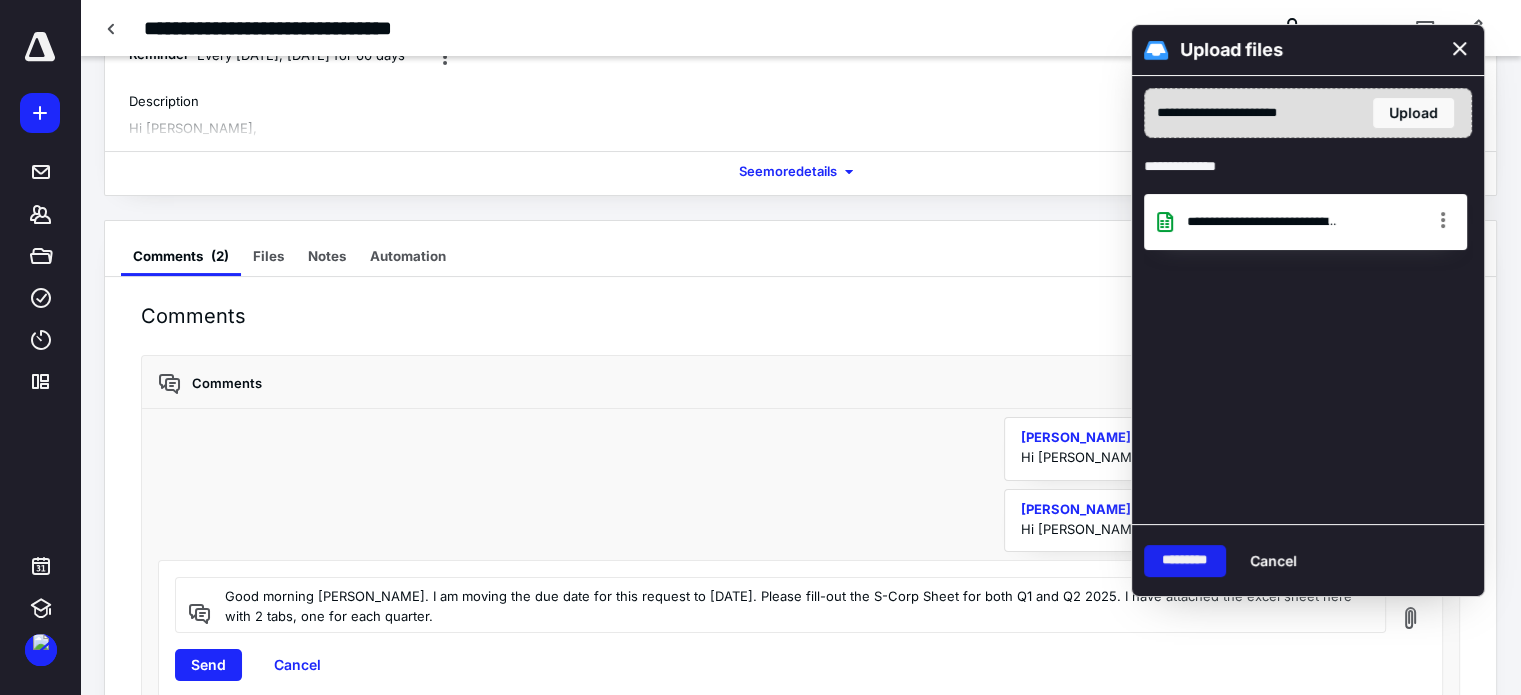 click on "*********" at bounding box center [1185, 561] 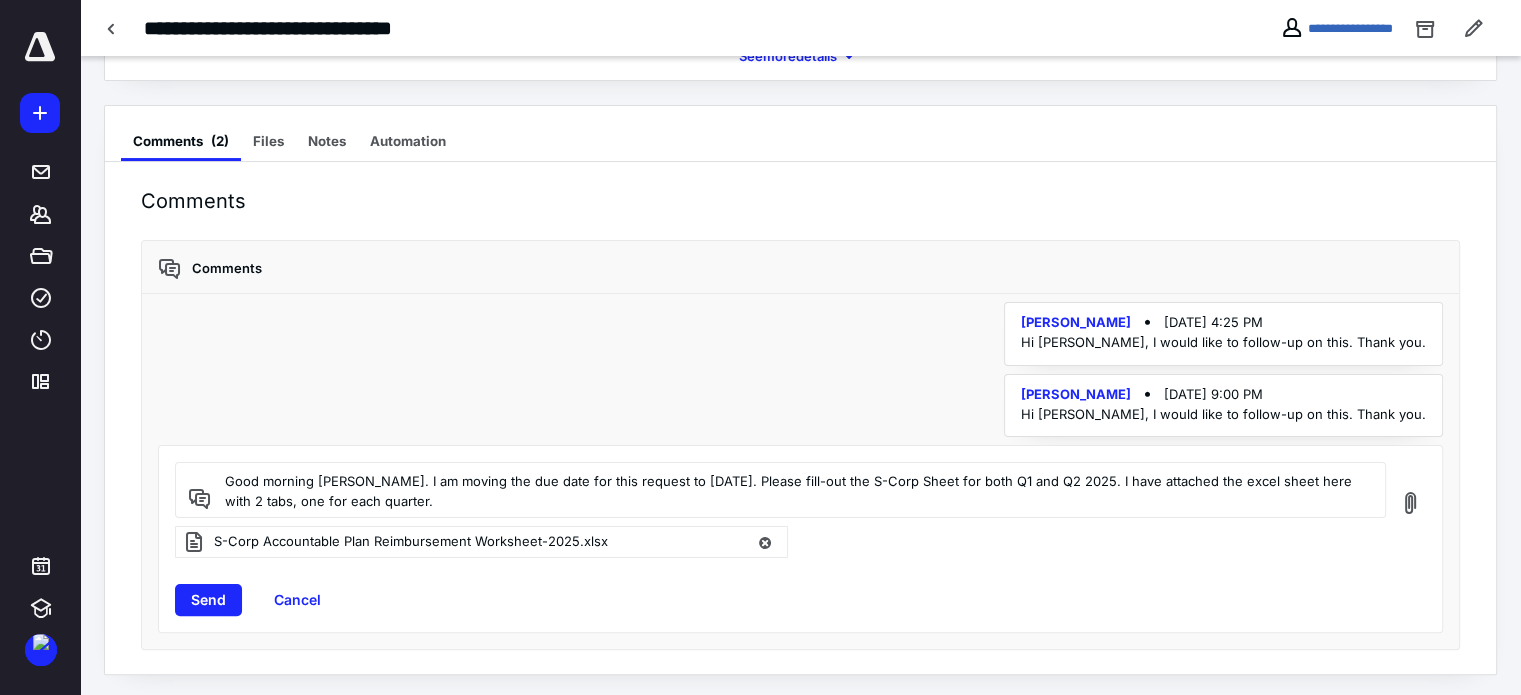 scroll, scrollTop: 337, scrollLeft: 0, axis: vertical 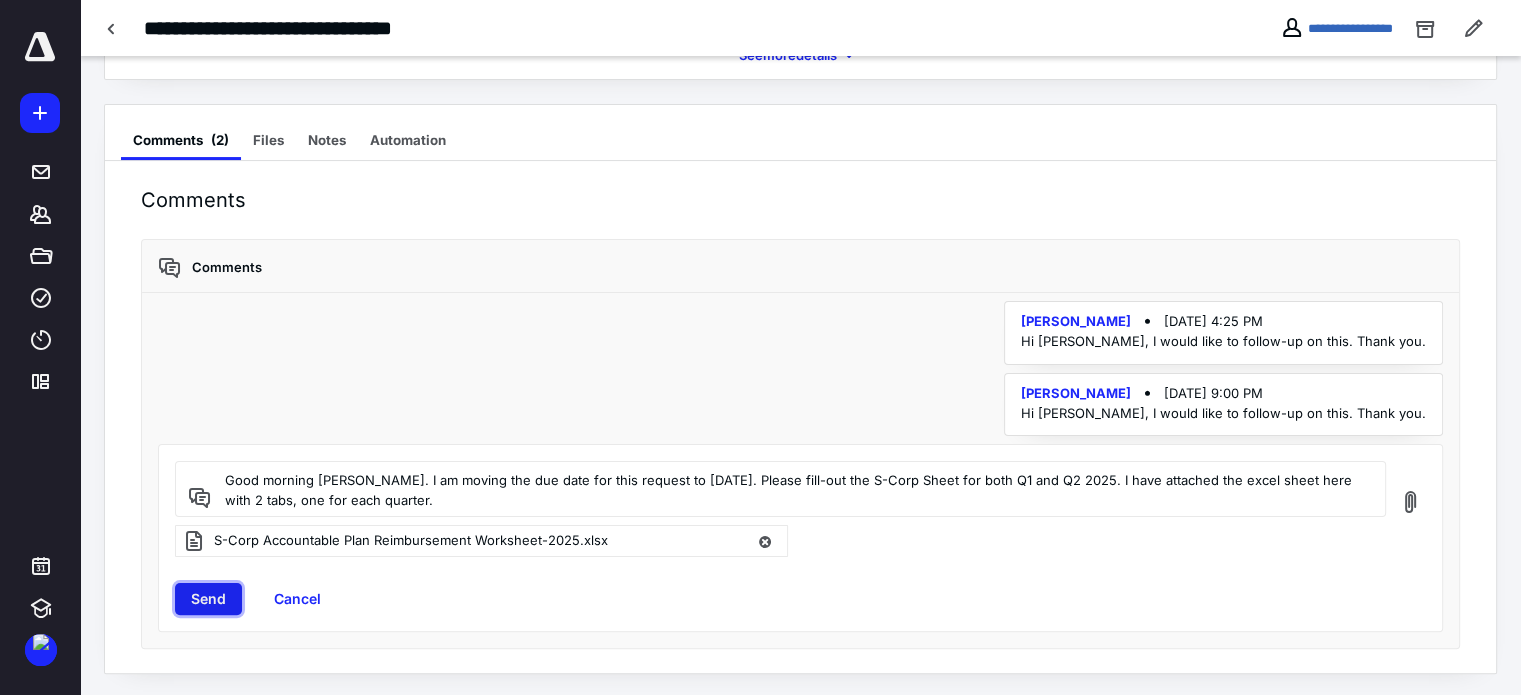 click on "Send" at bounding box center (208, 599) 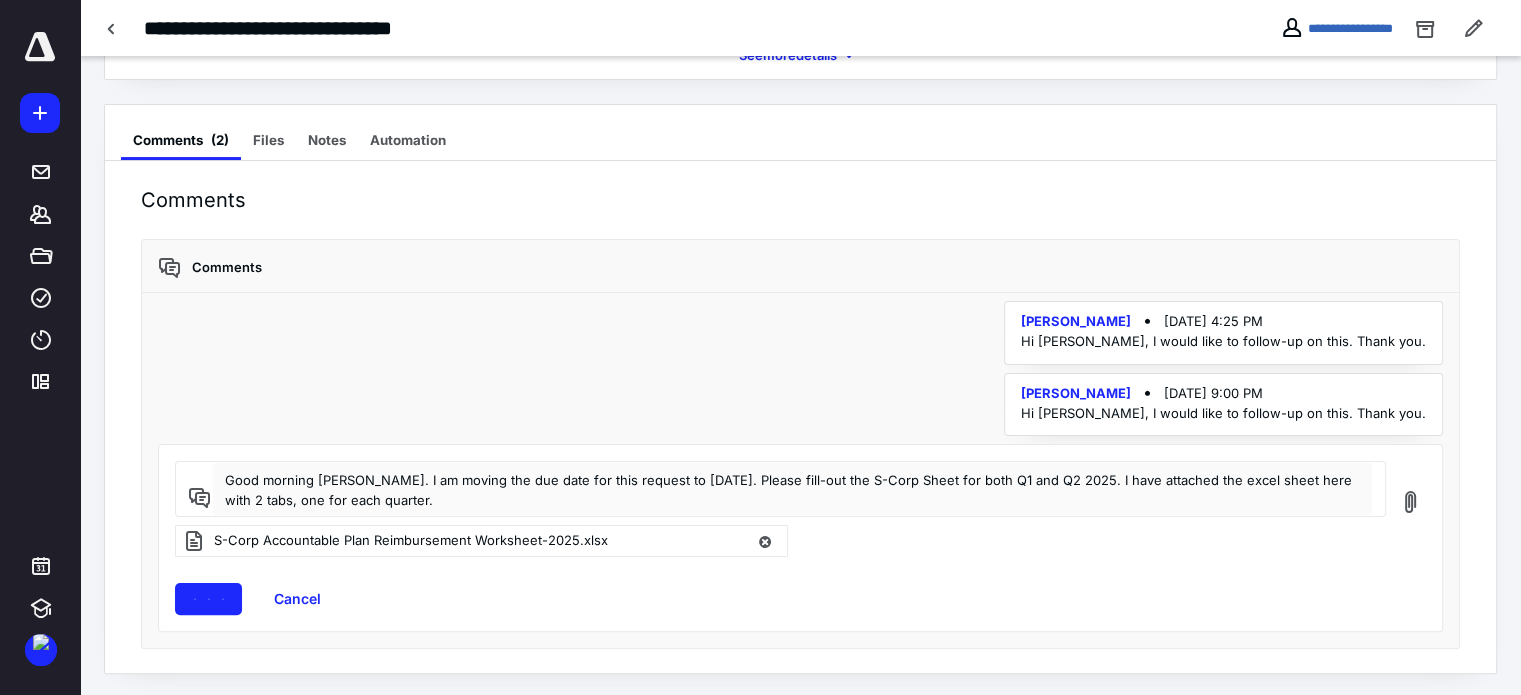 type 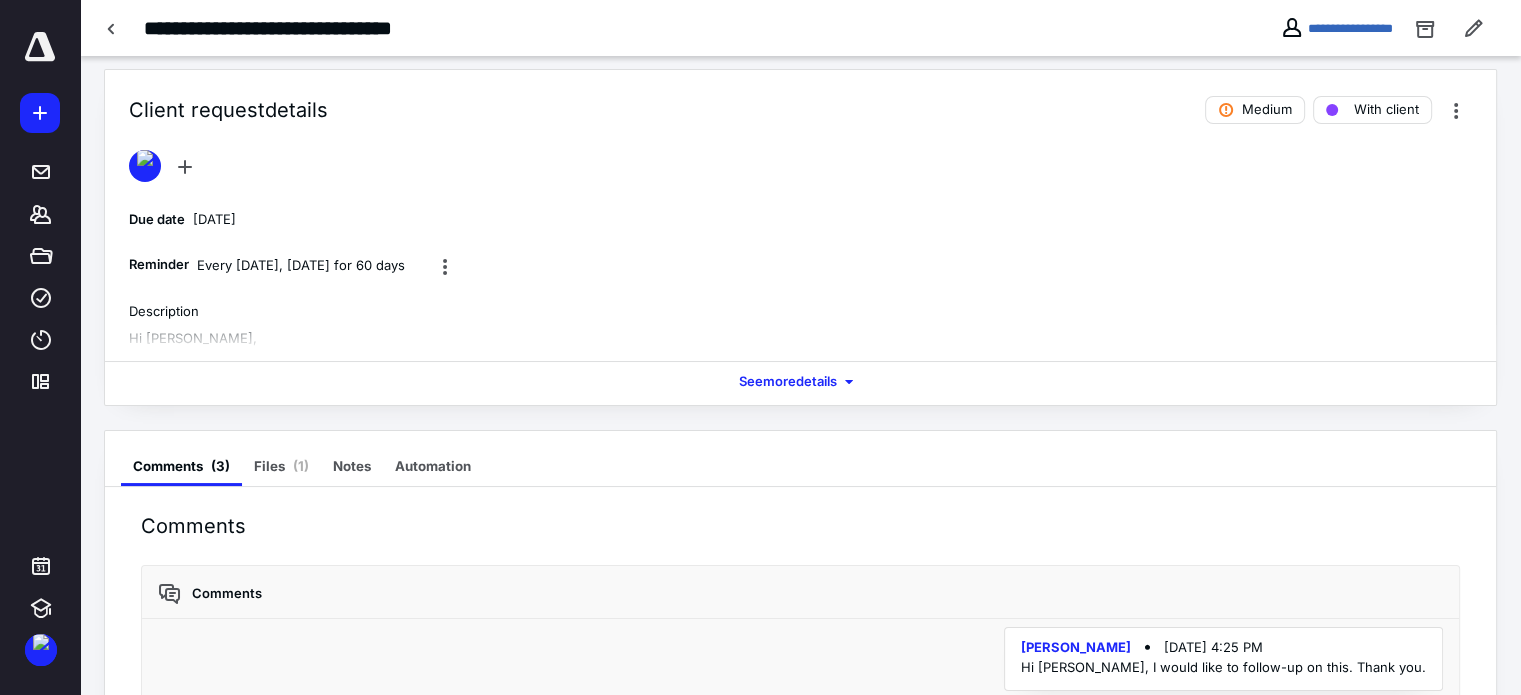 scroll, scrollTop: 0, scrollLeft: 0, axis: both 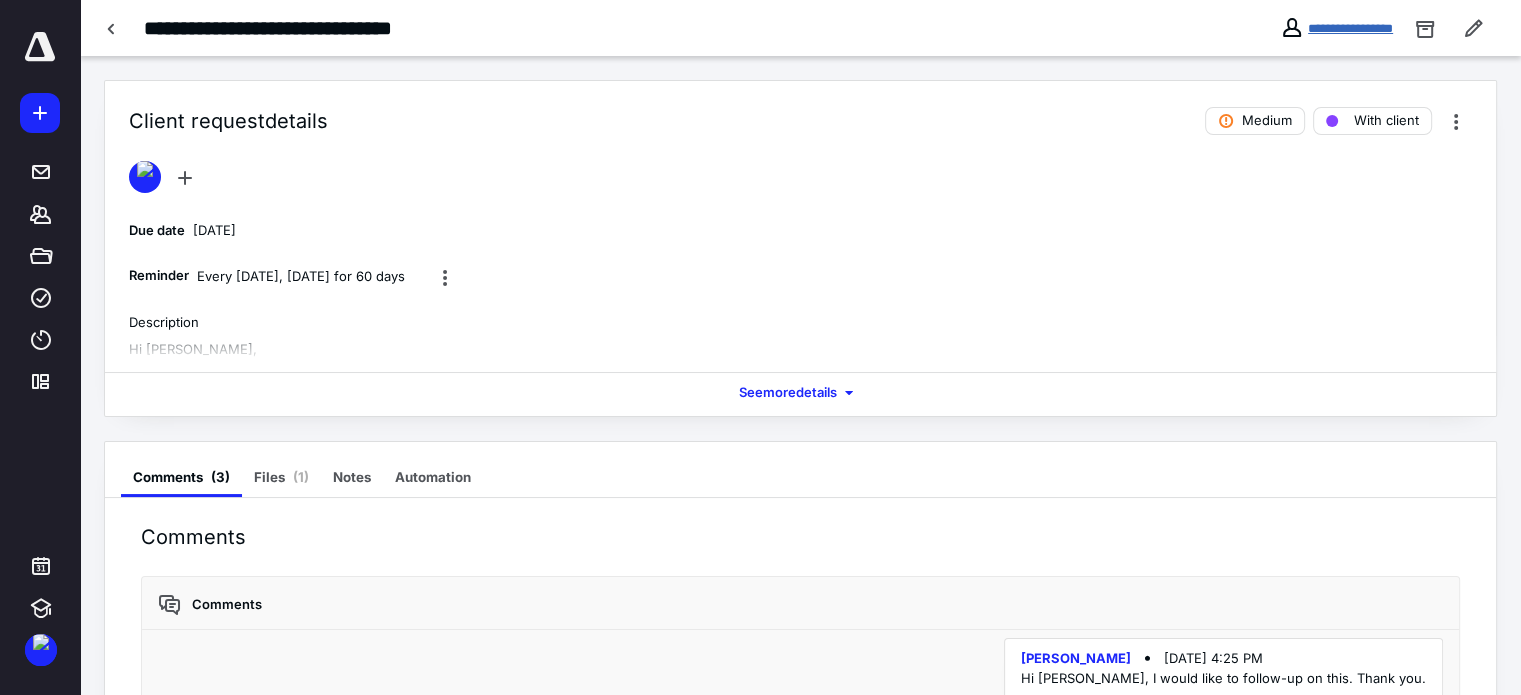 click on "**********" at bounding box center [1350, 28] 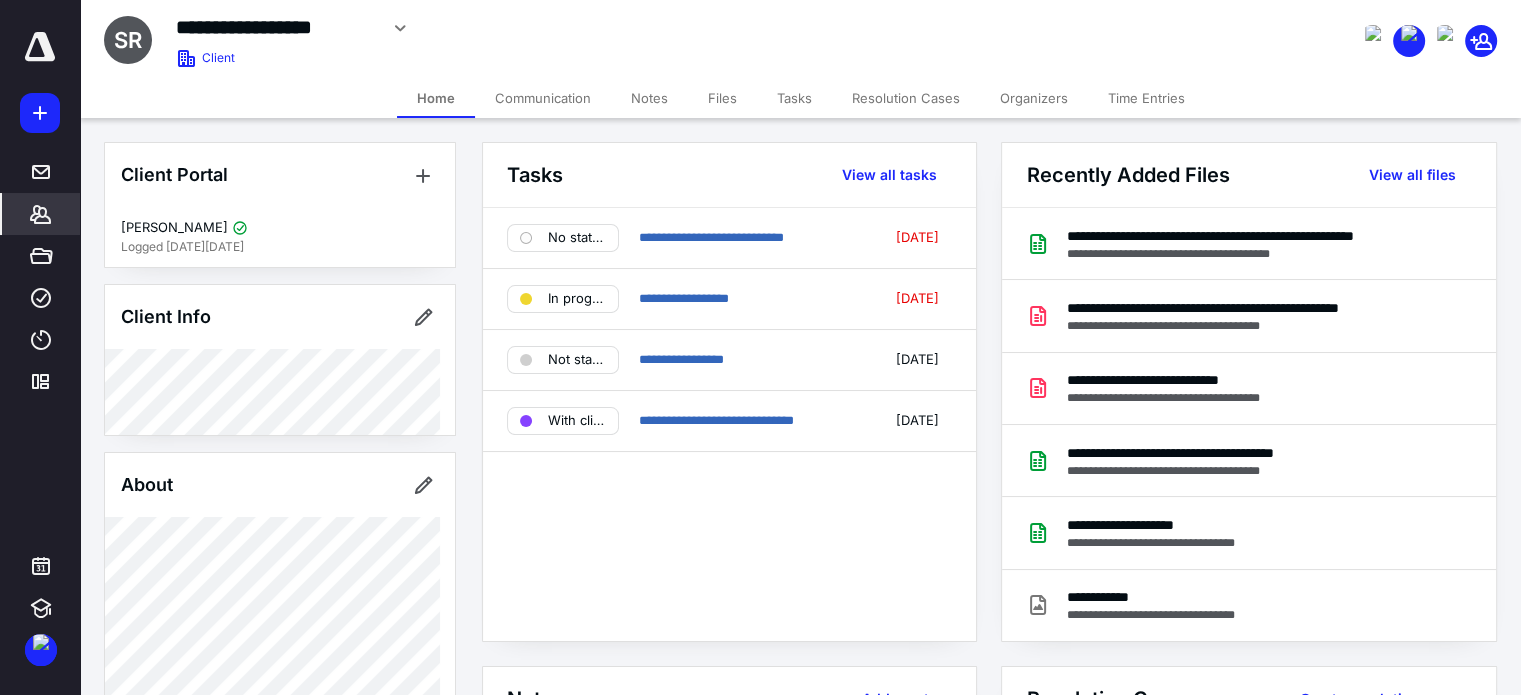 click on "**********" at bounding box center [729, 424] 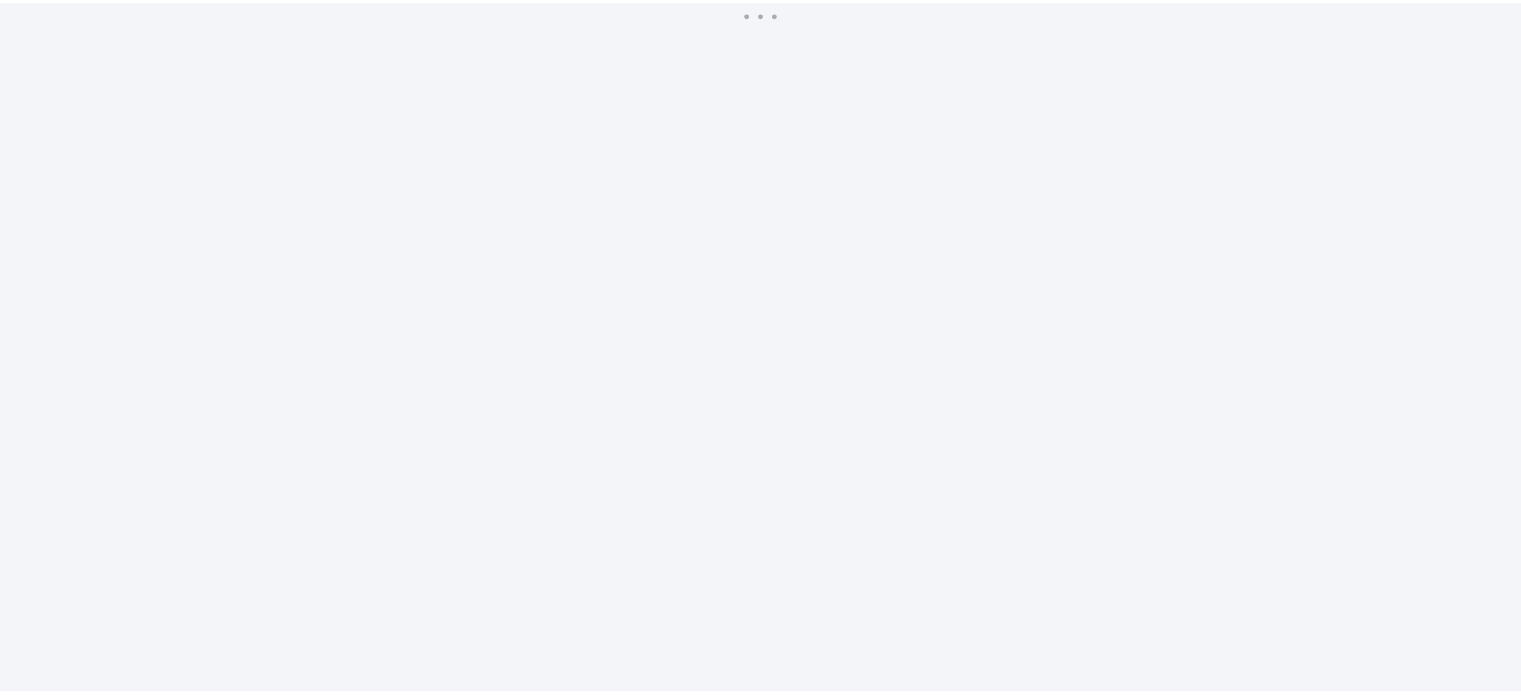 scroll, scrollTop: 0, scrollLeft: 0, axis: both 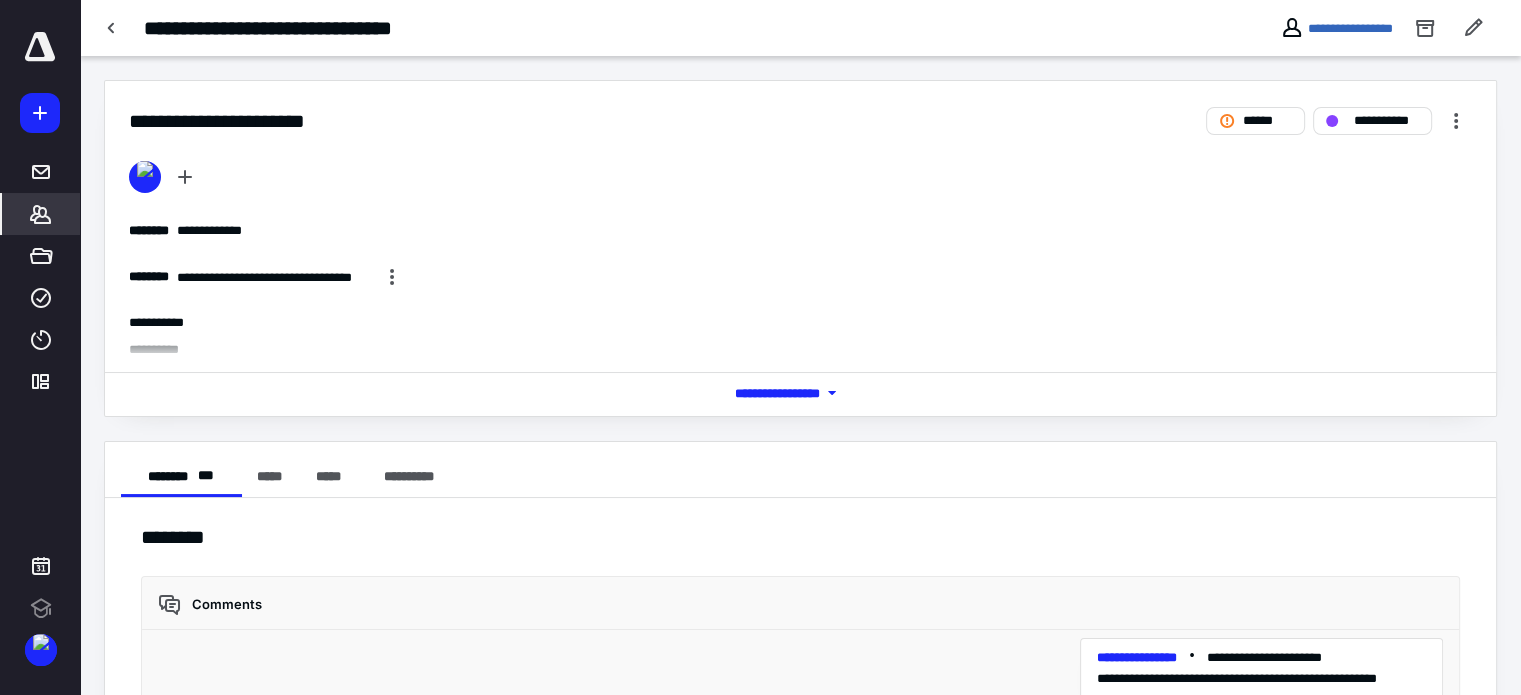 click 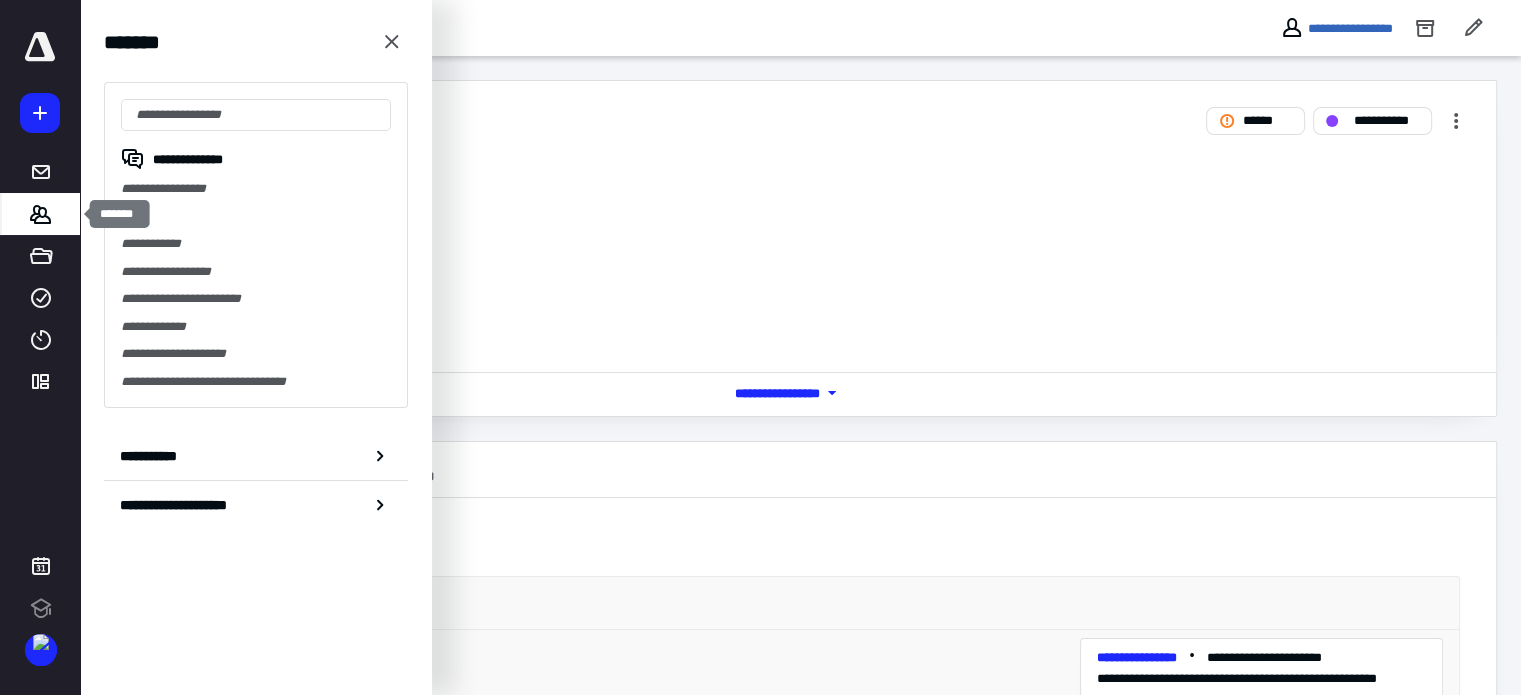 scroll, scrollTop: 0, scrollLeft: 0, axis: both 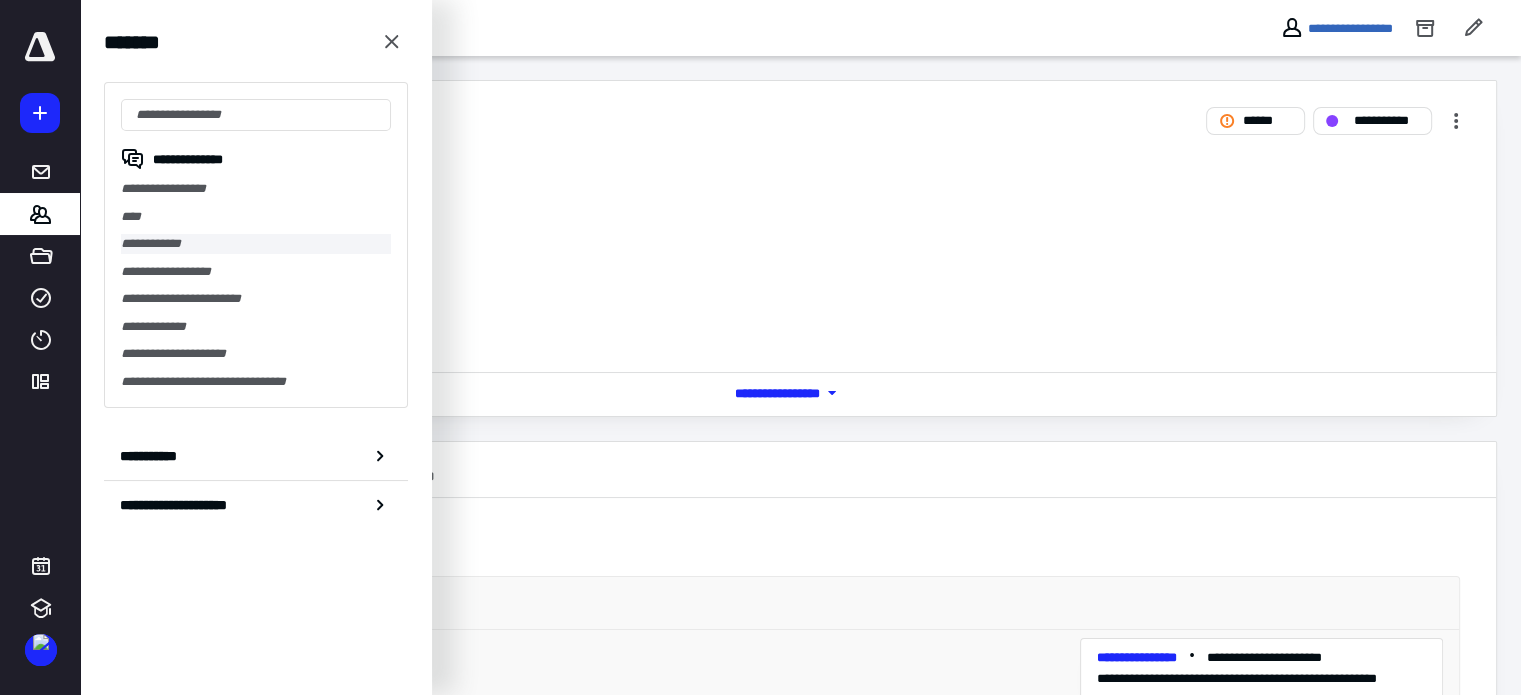 click on "**********" at bounding box center [256, 244] 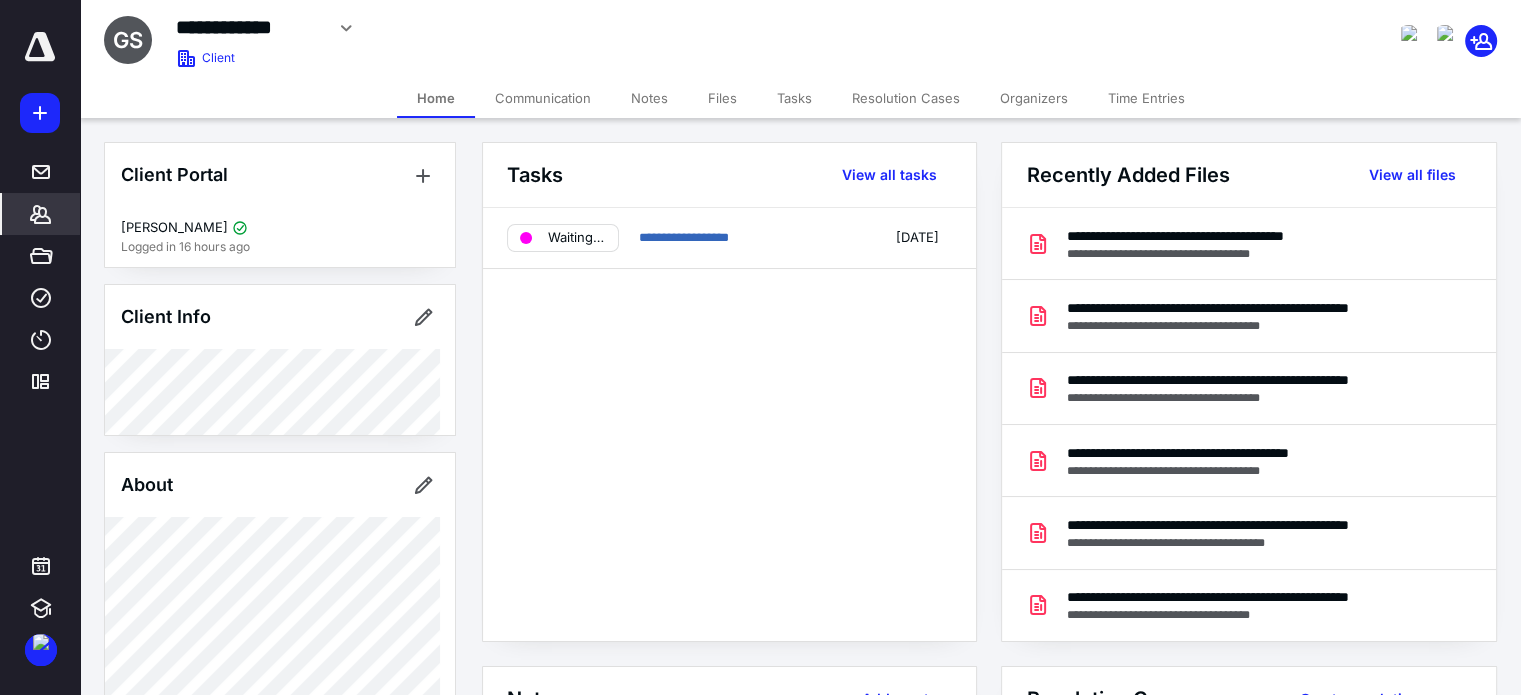 click on "**********" at bounding box center [729, 424] 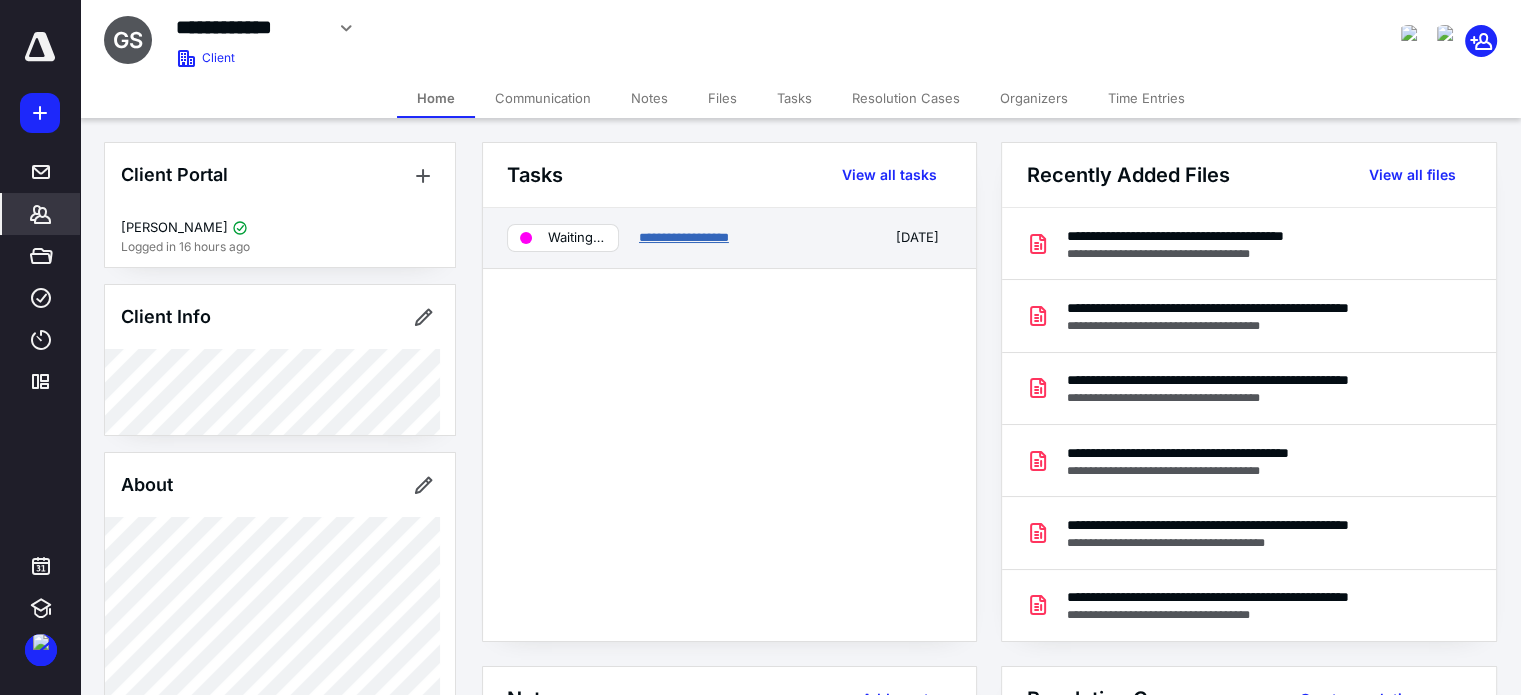 click on "**********" at bounding box center (684, 237) 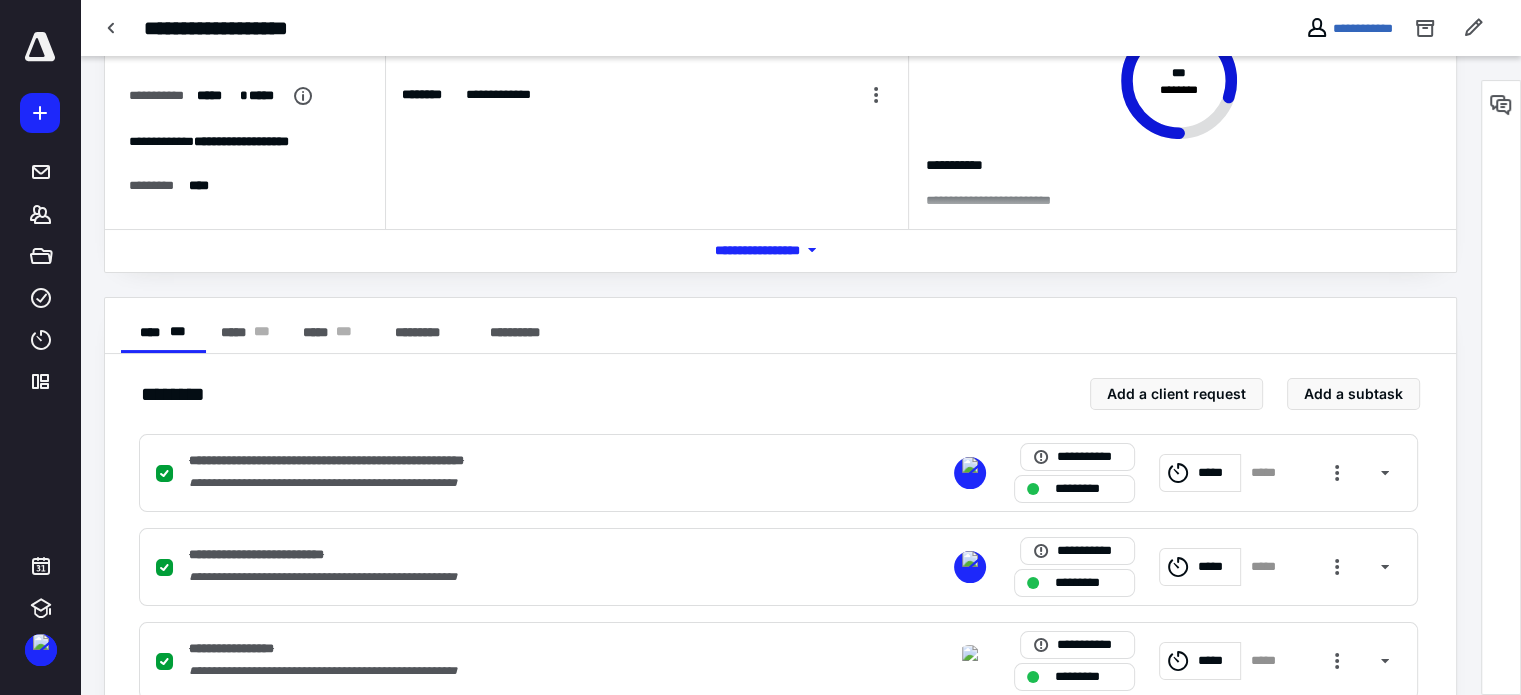 scroll, scrollTop: 0, scrollLeft: 0, axis: both 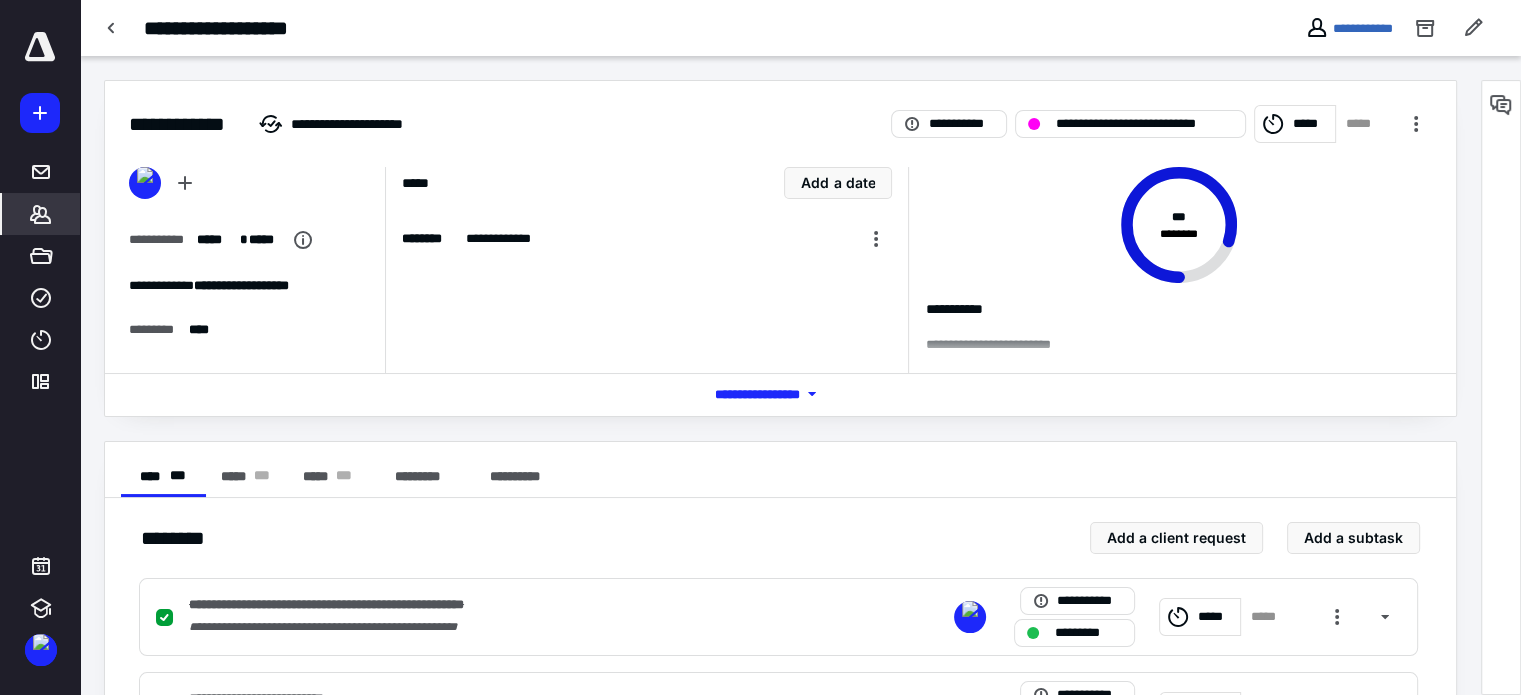 click on "*******" at bounding box center [41, 214] 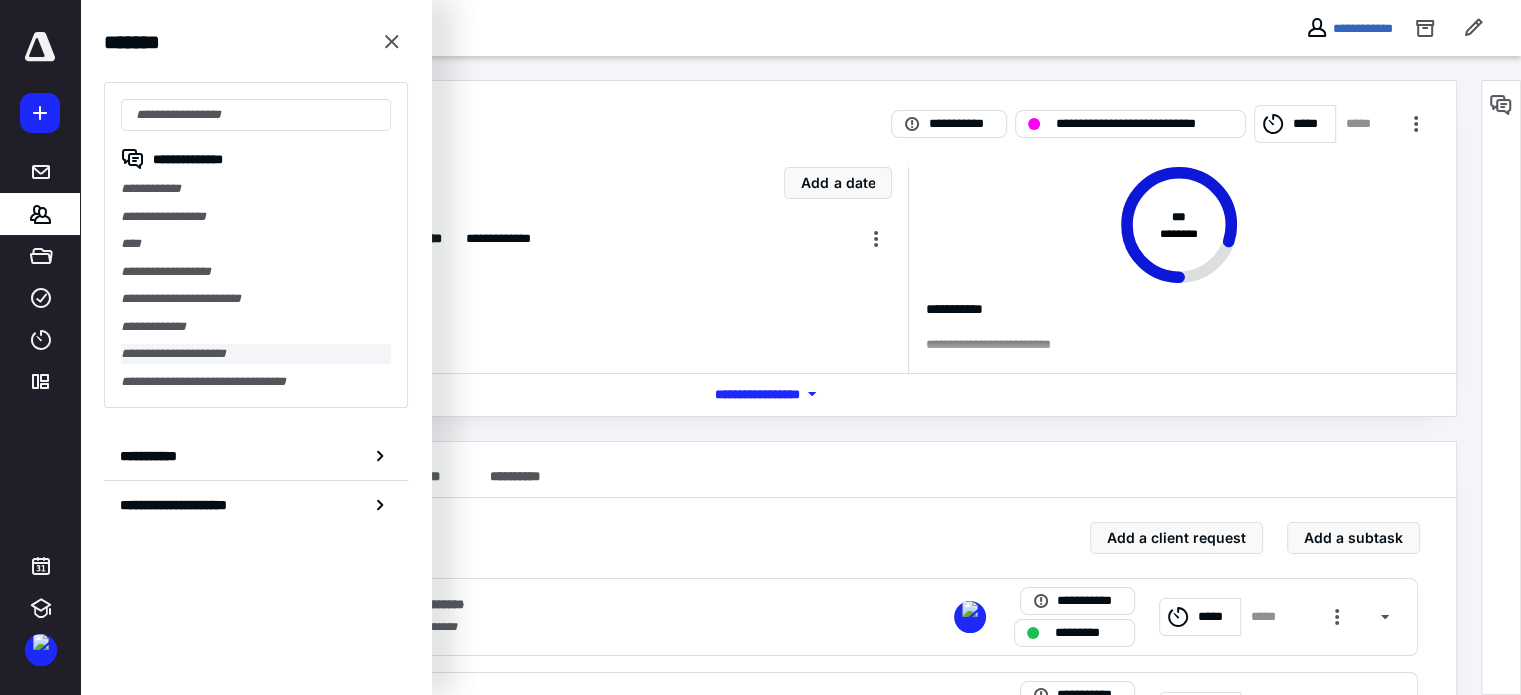 click on "**********" at bounding box center [256, 354] 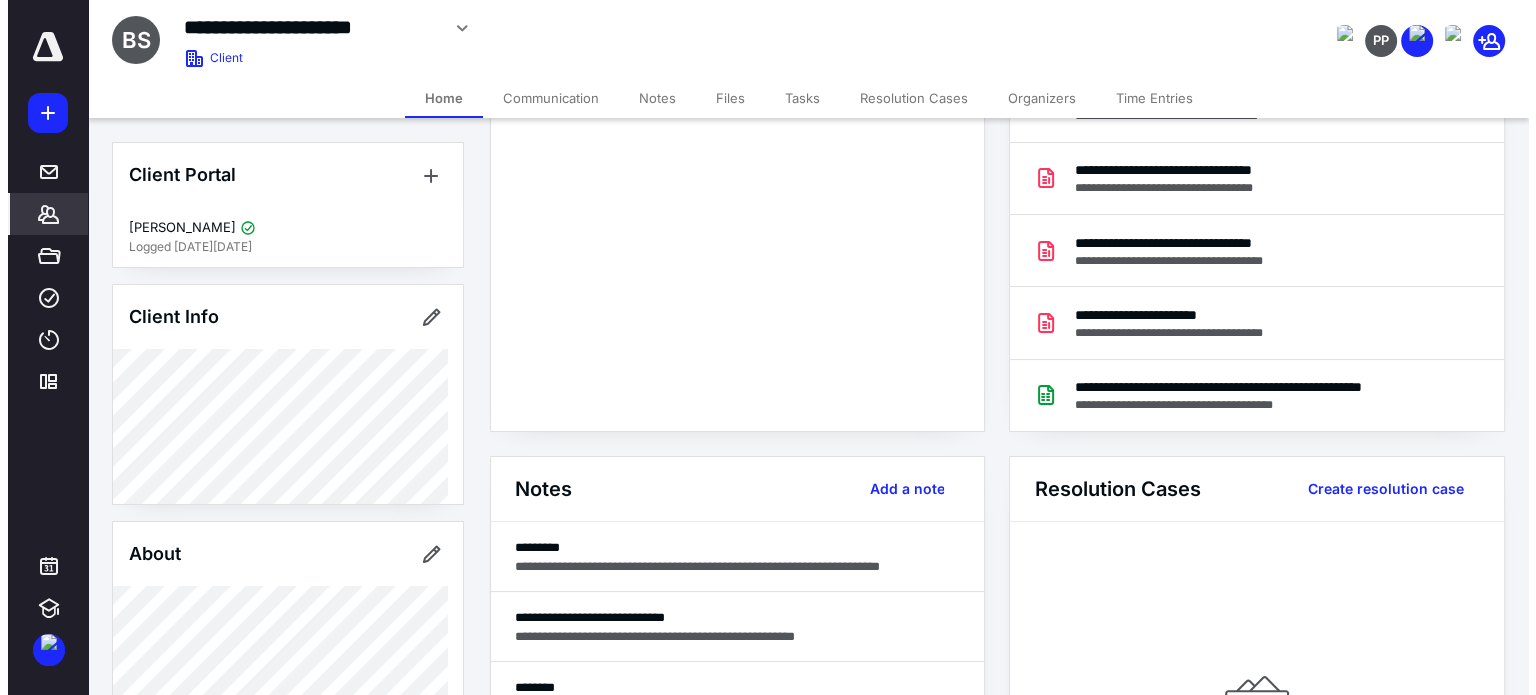 scroll, scrollTop: 0, scrollLeft: 0, axis: both 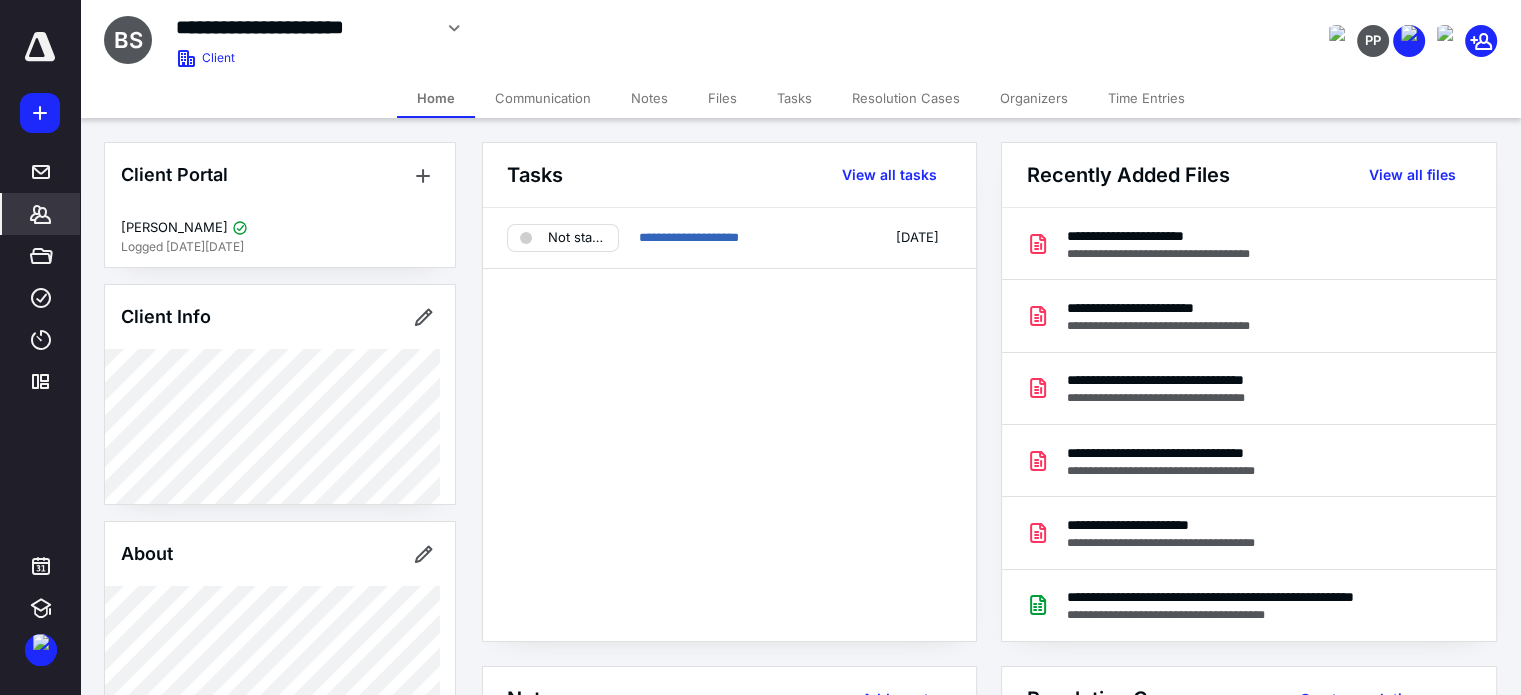 click on "Files" at bounding box center (722, 98) 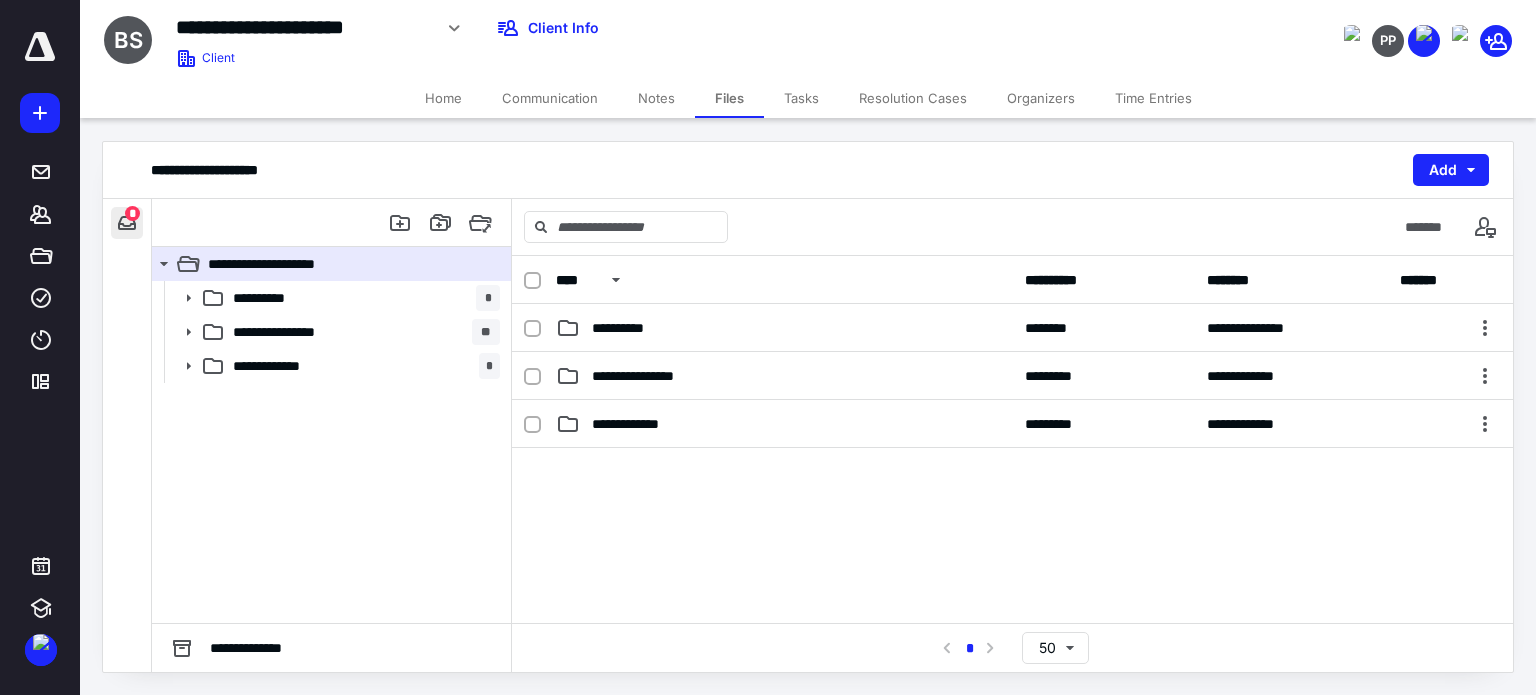 click at bounding box center (127, 223) 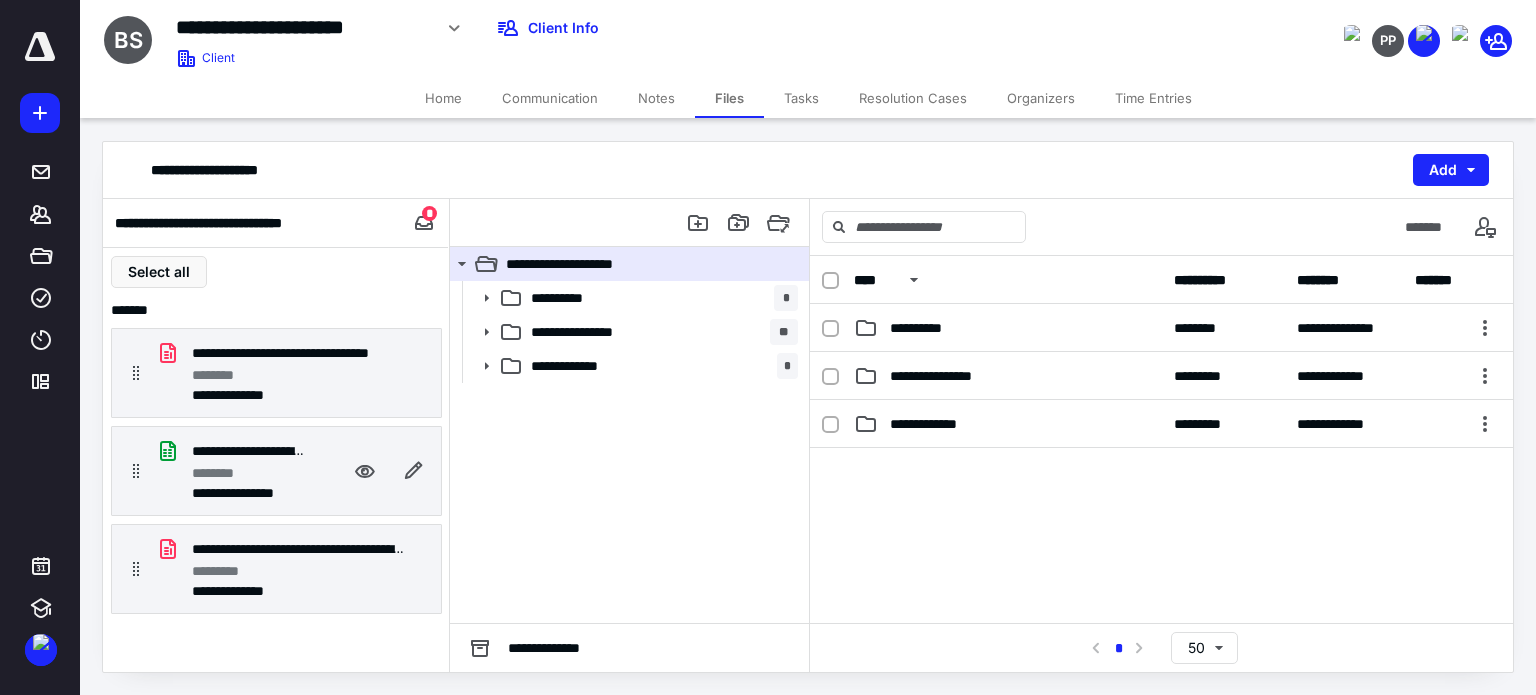 click on "********" at bounding box center (248, 473) 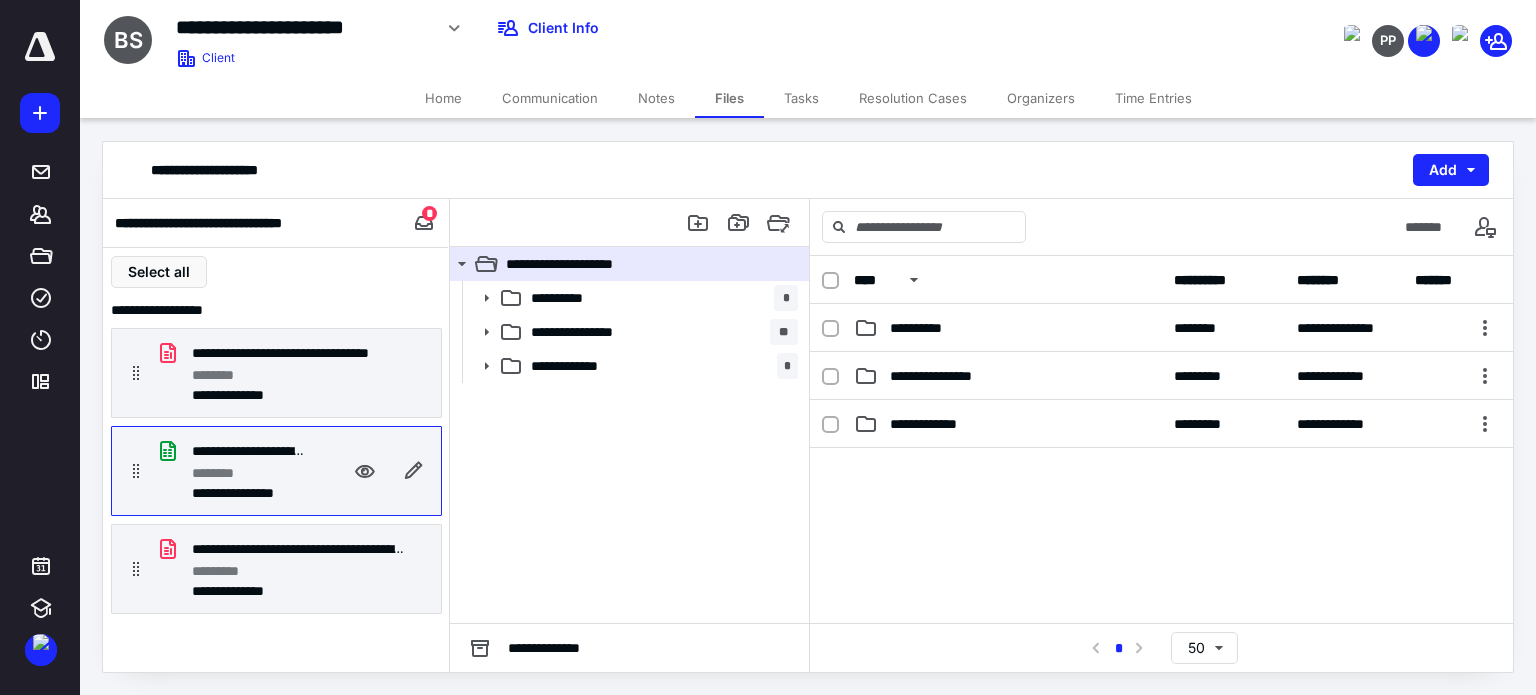 click on "********" at bounding box center (248, 473) 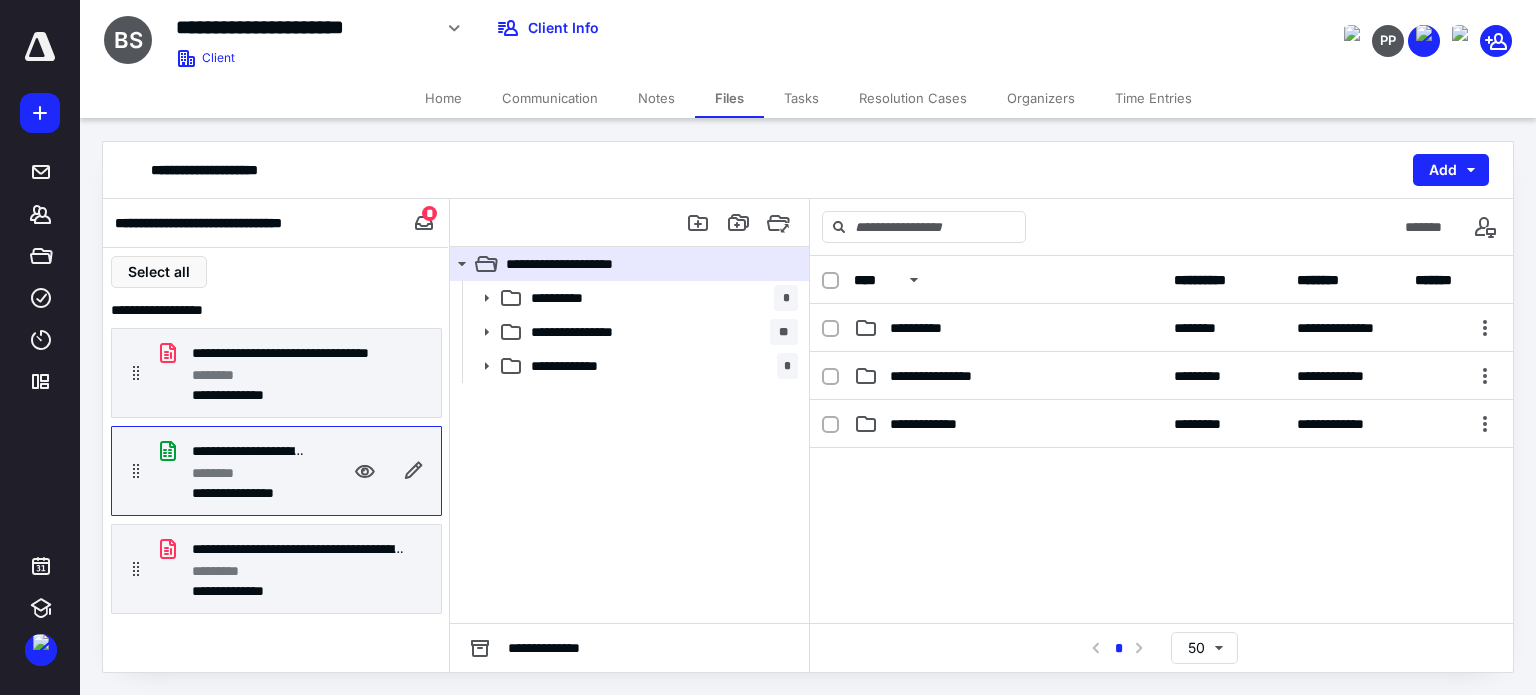 click 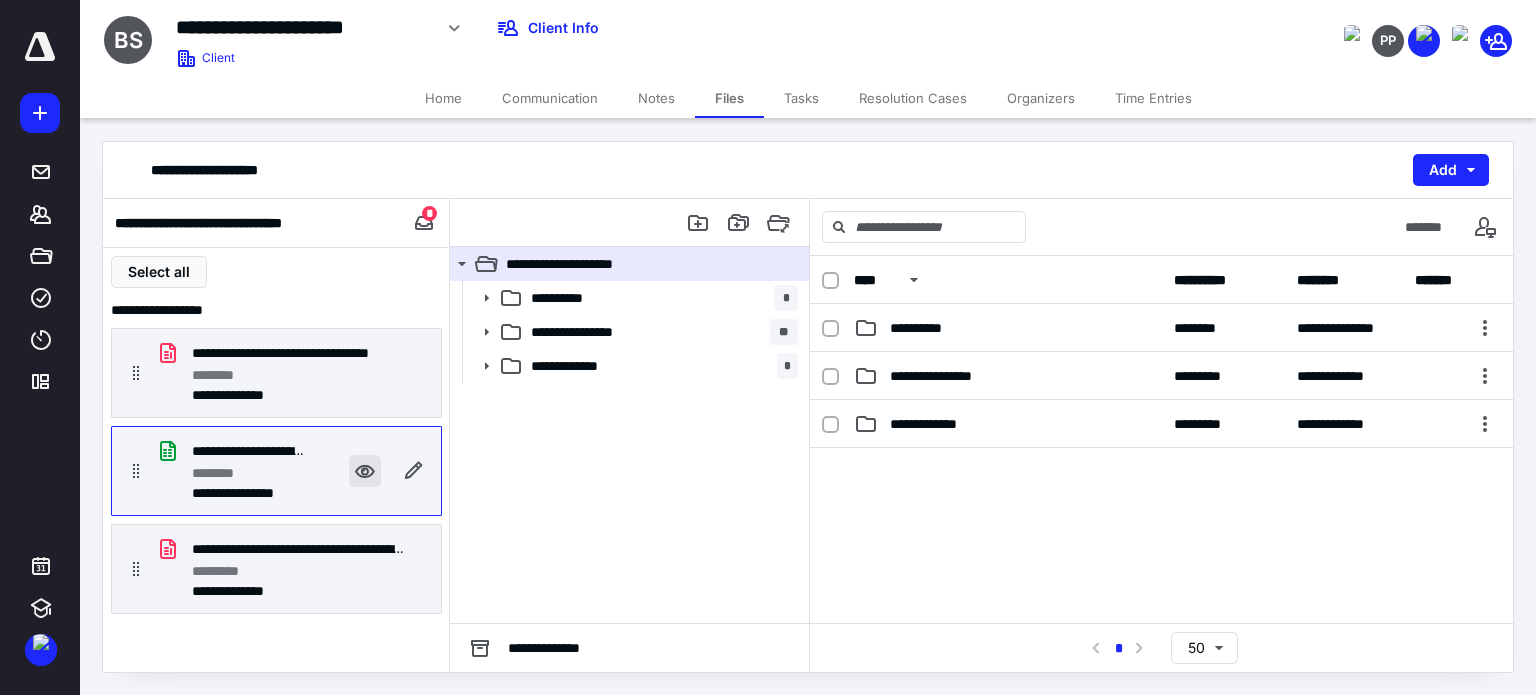 click at bounding box center [365, 471] 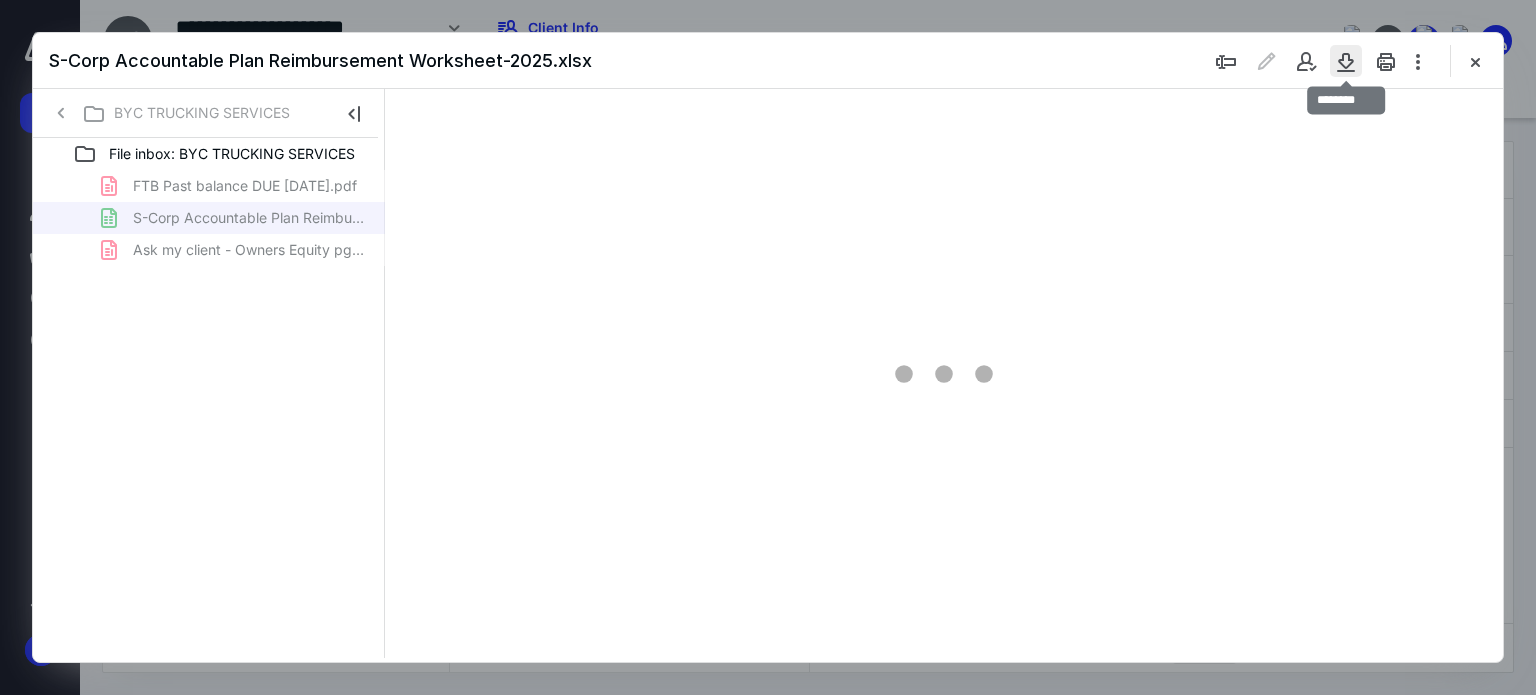 scroll, scrollTop: 0, scrollLeft: 0, axis: both 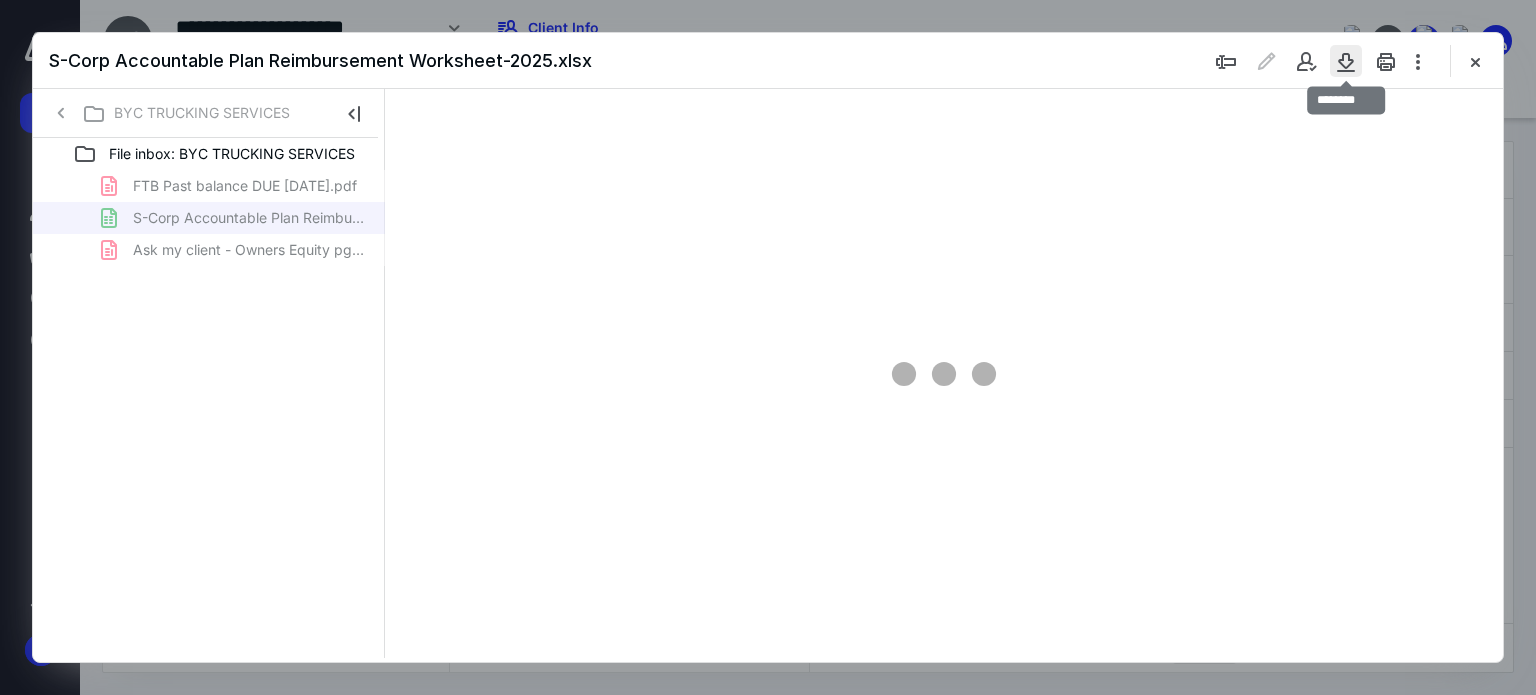 type on "76" 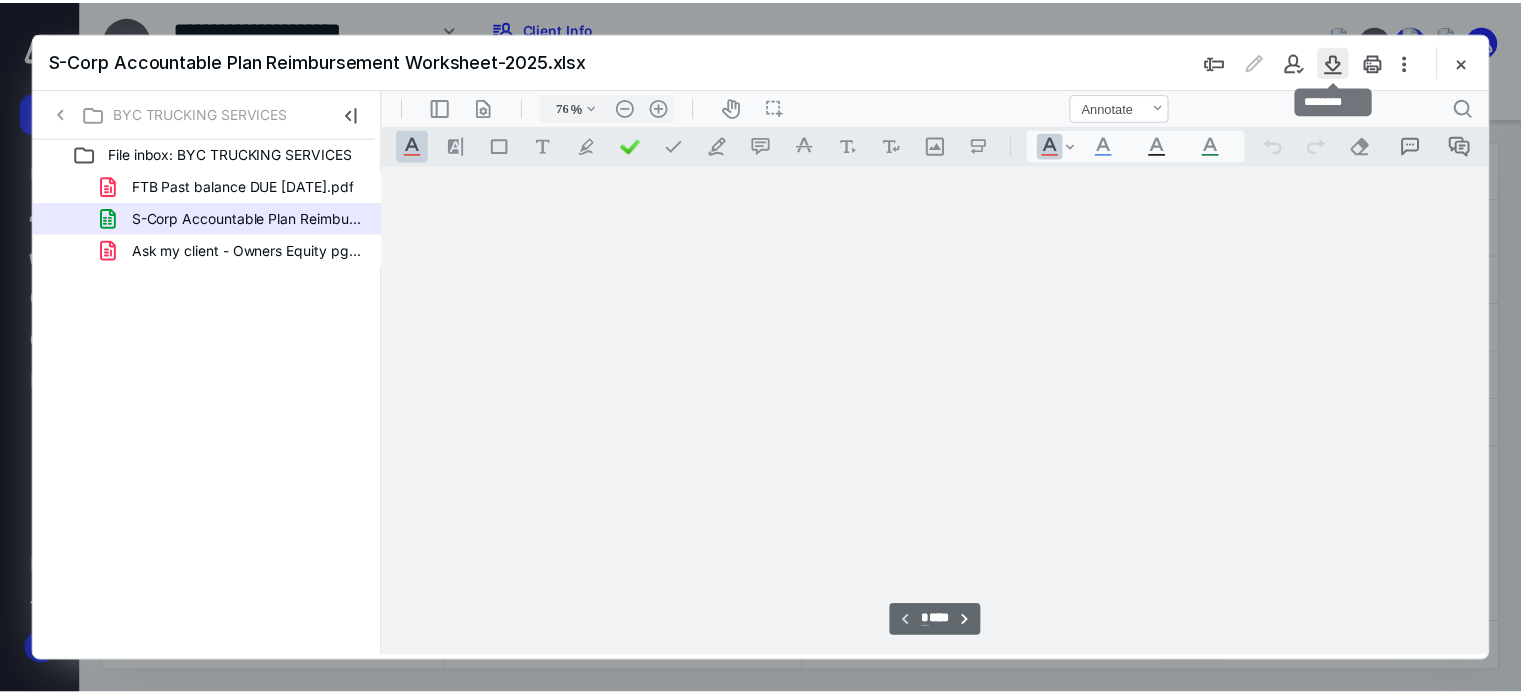 scroll, scrollTop: 79, scrollLeft: 0, axis: vertical 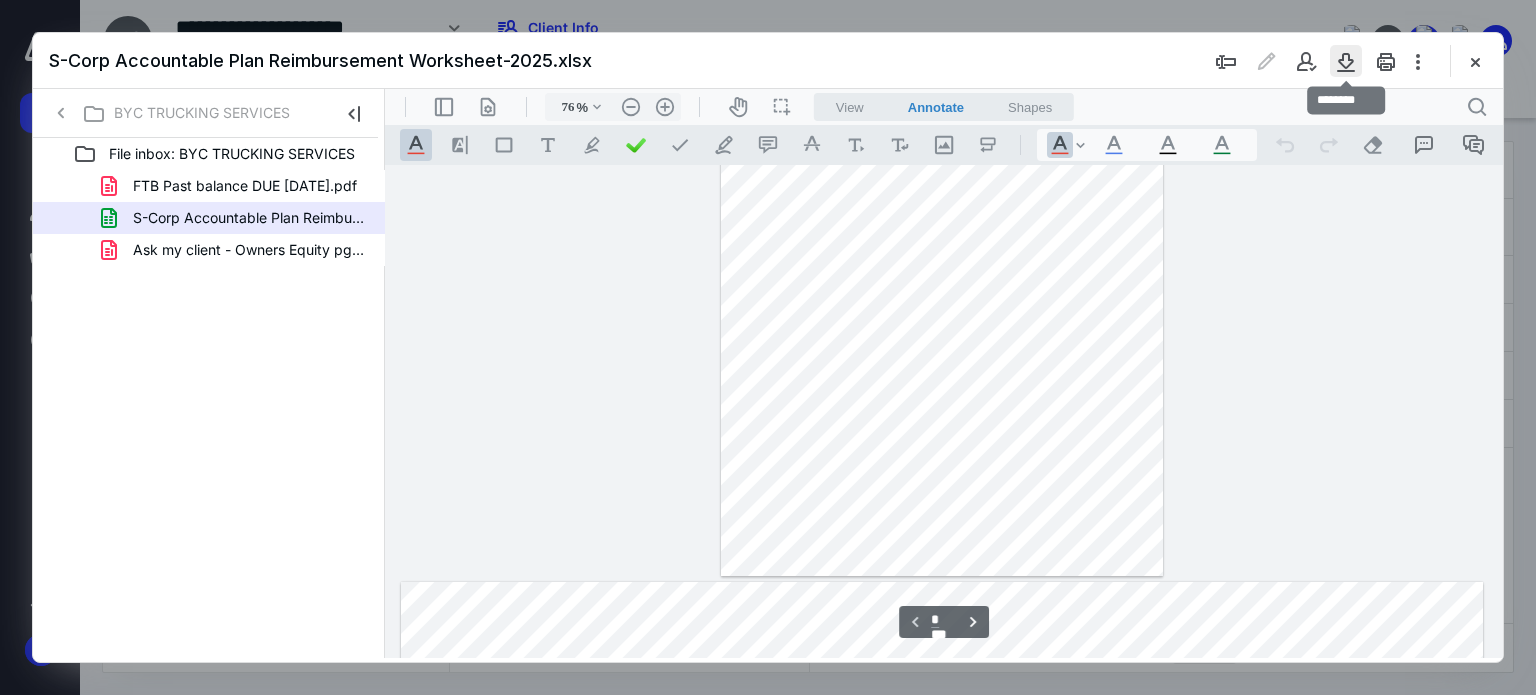 click at bounding box center [1346, 61] 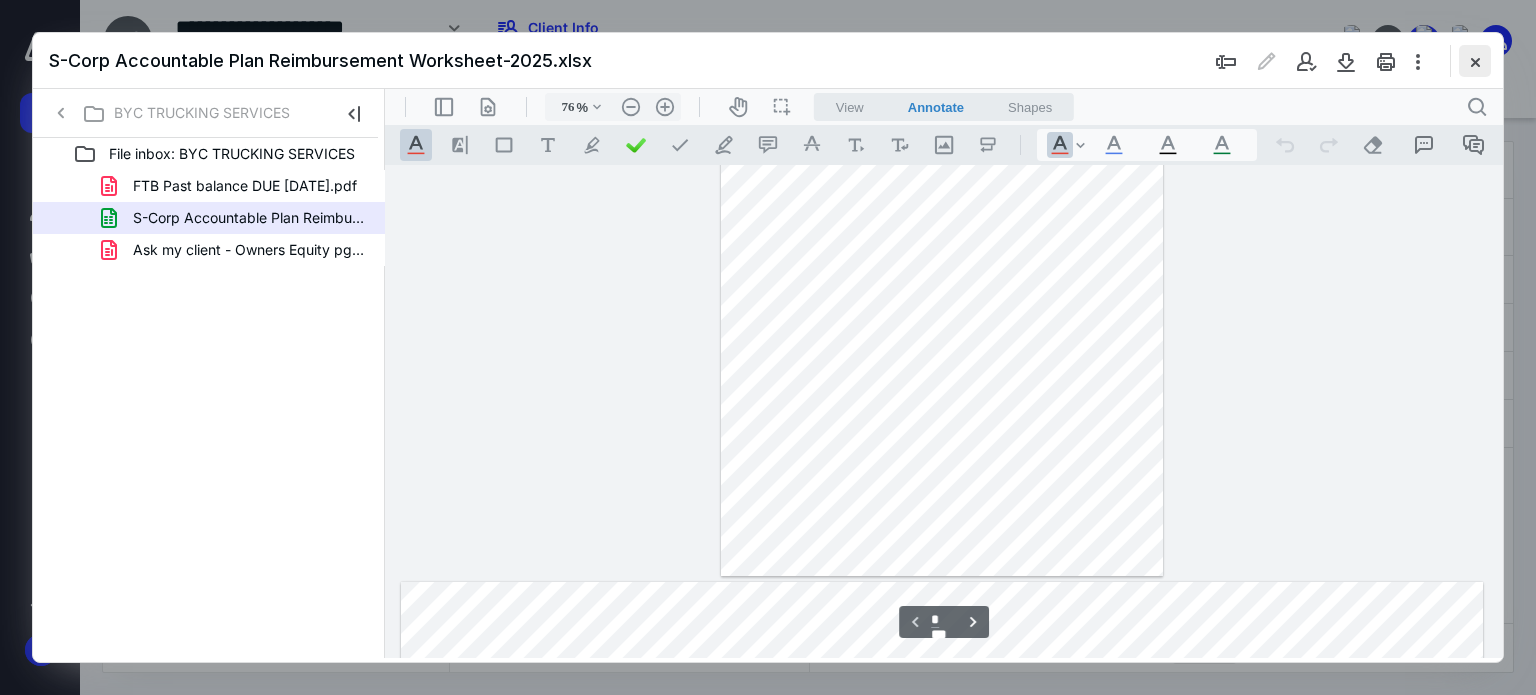 click at bounding box center [1475, 61] 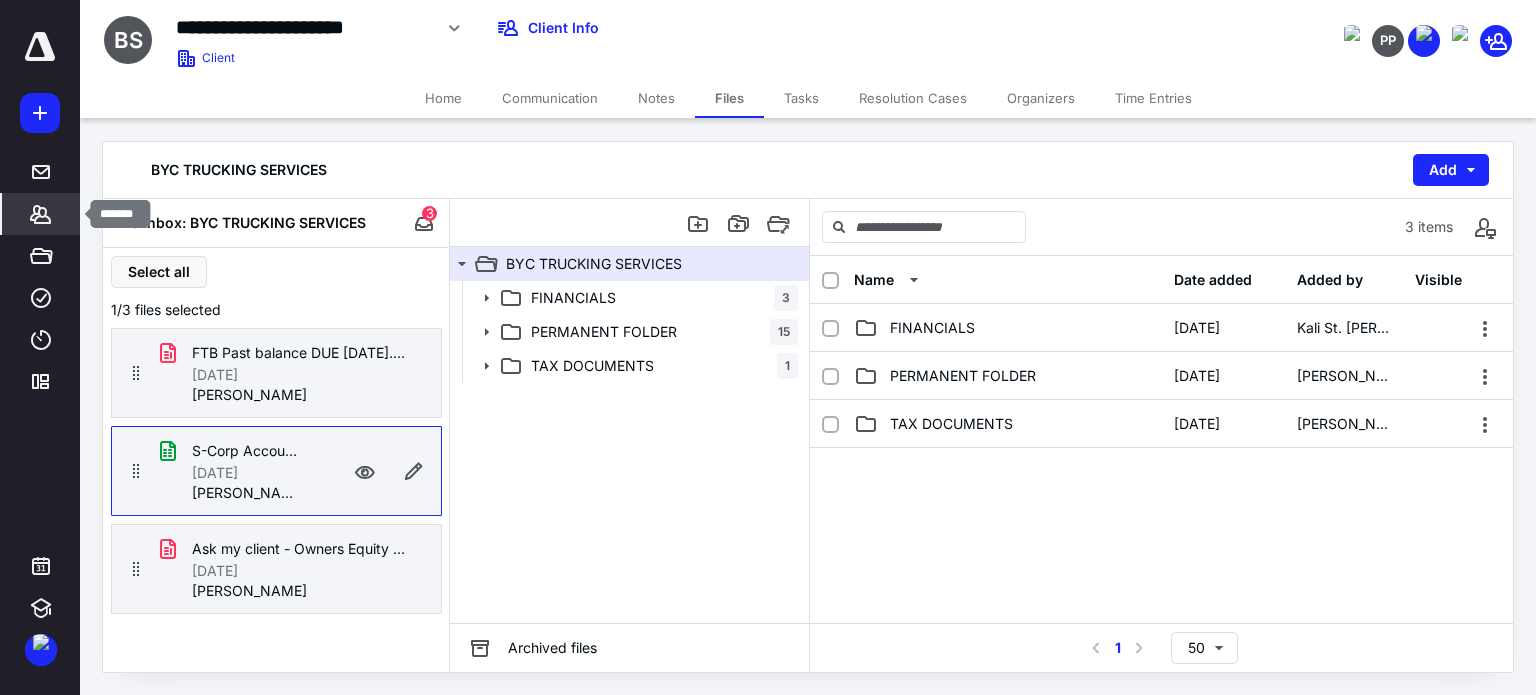 click on "*******" at bounding box center (41, 214) 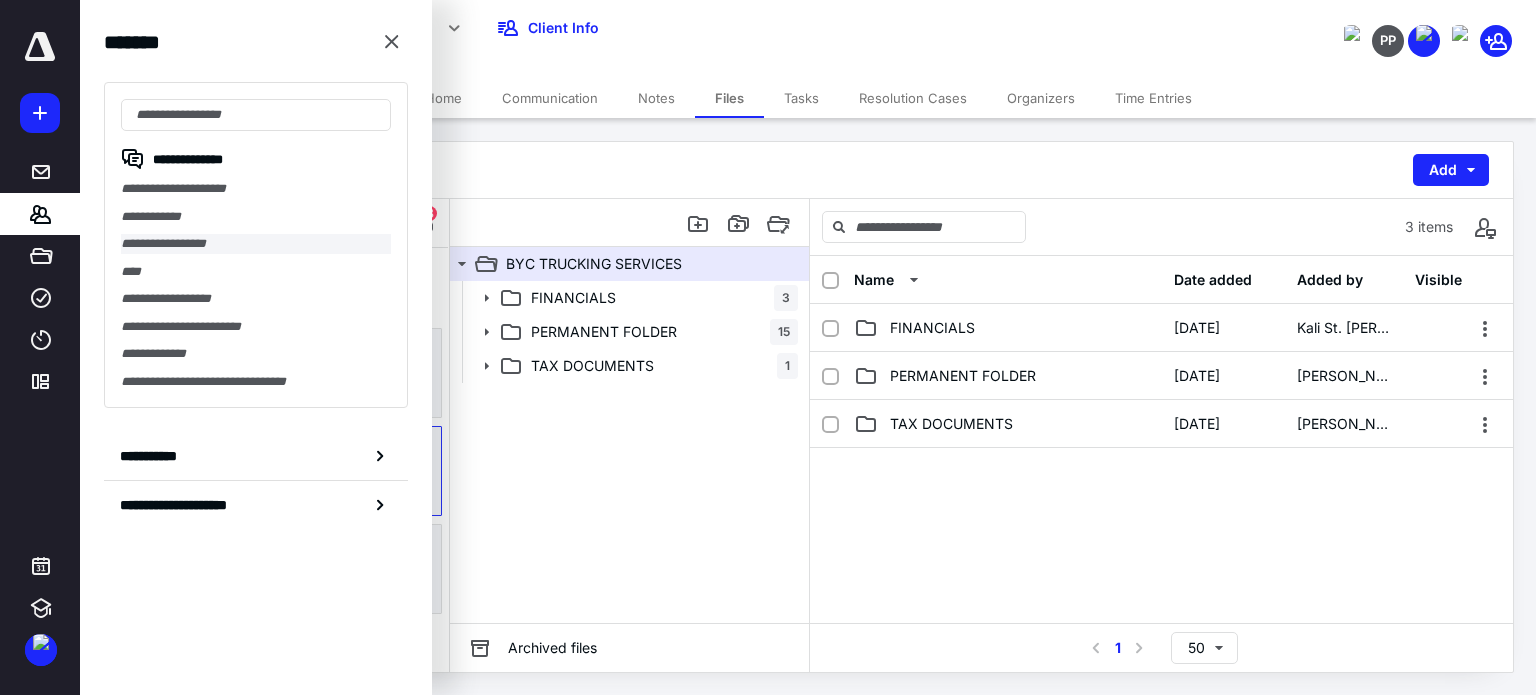 click on "**********" at bounding box center [256, 244] 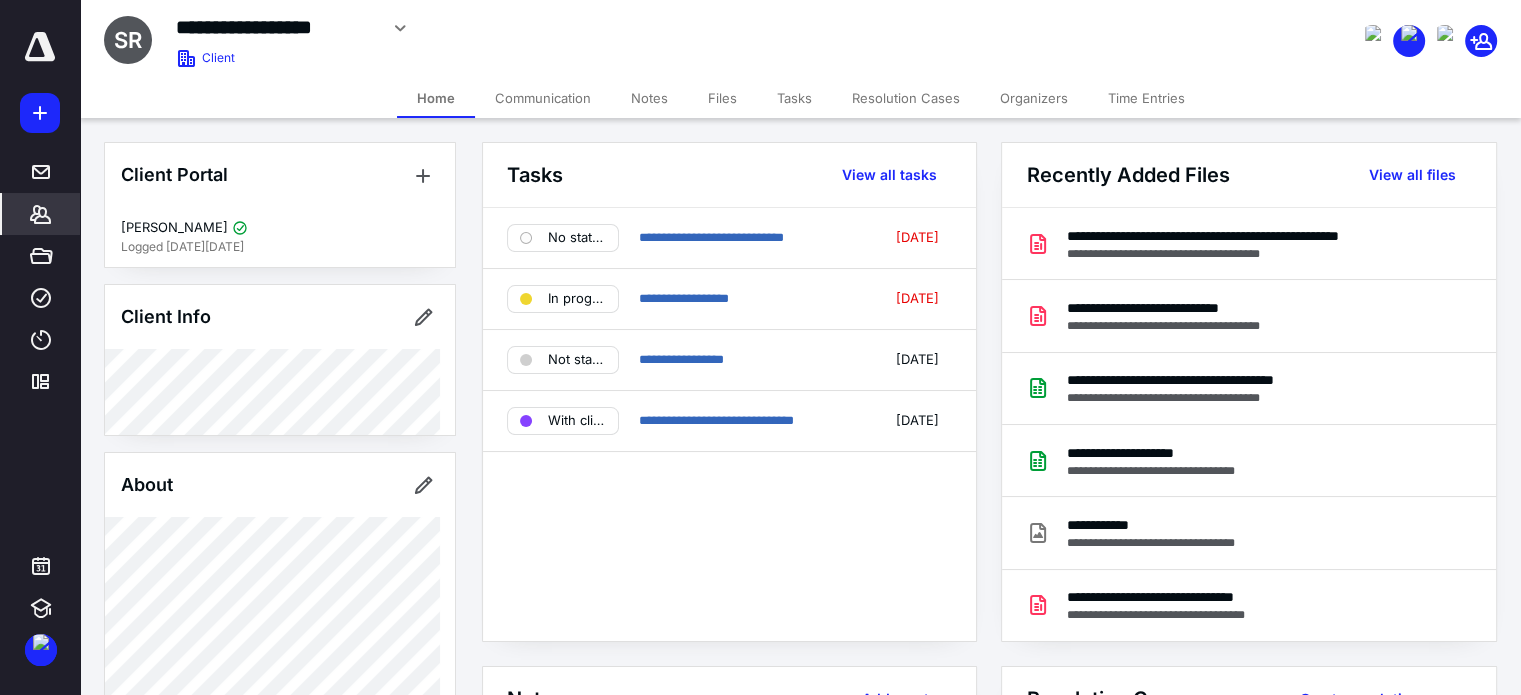 click 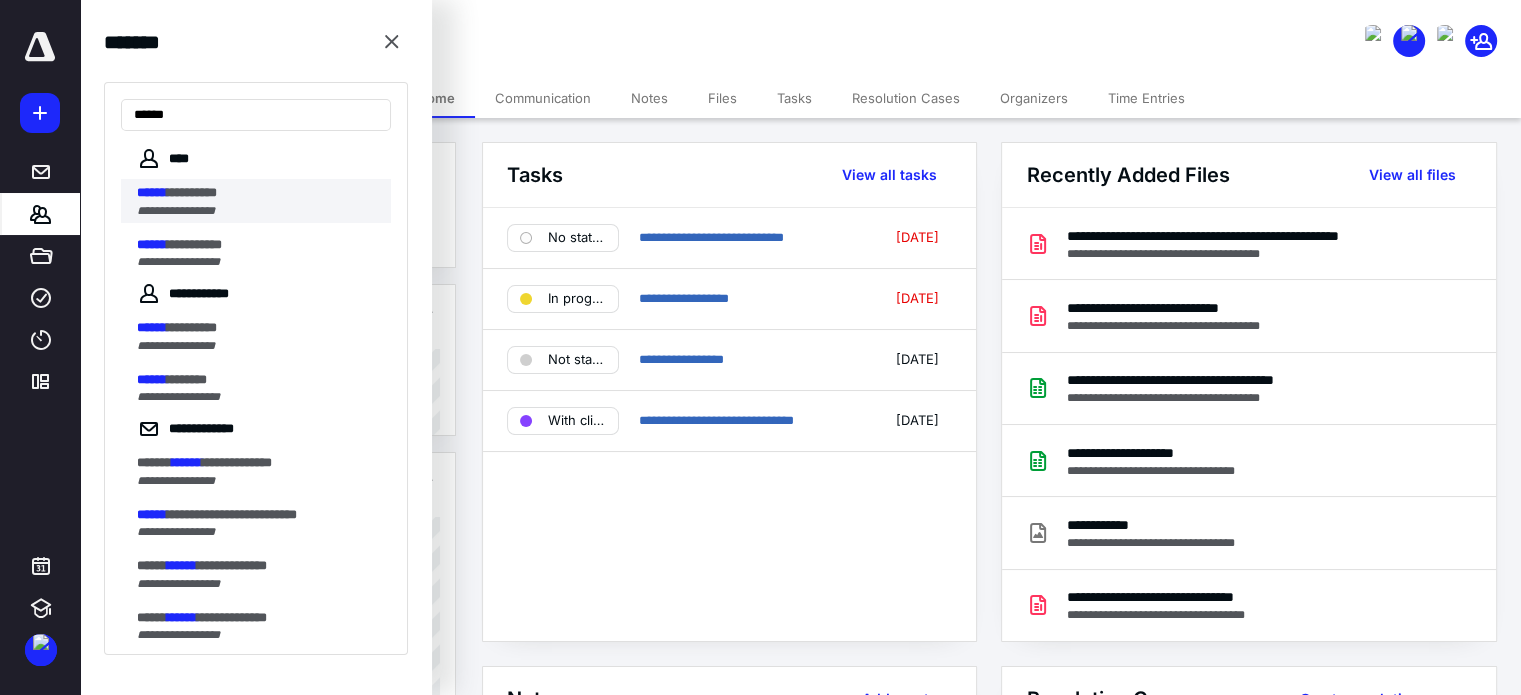 type on "******" 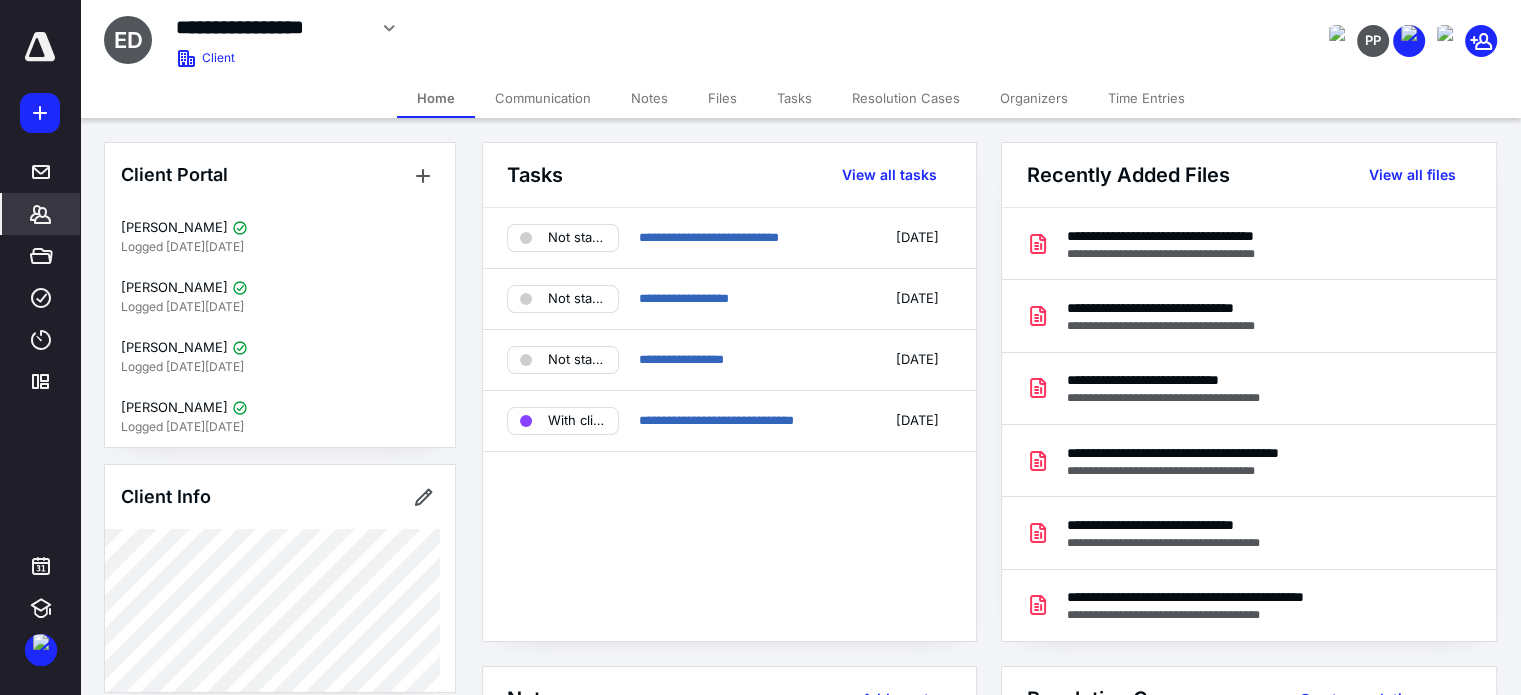 click on "Notes" at bounding box center [649, 98] 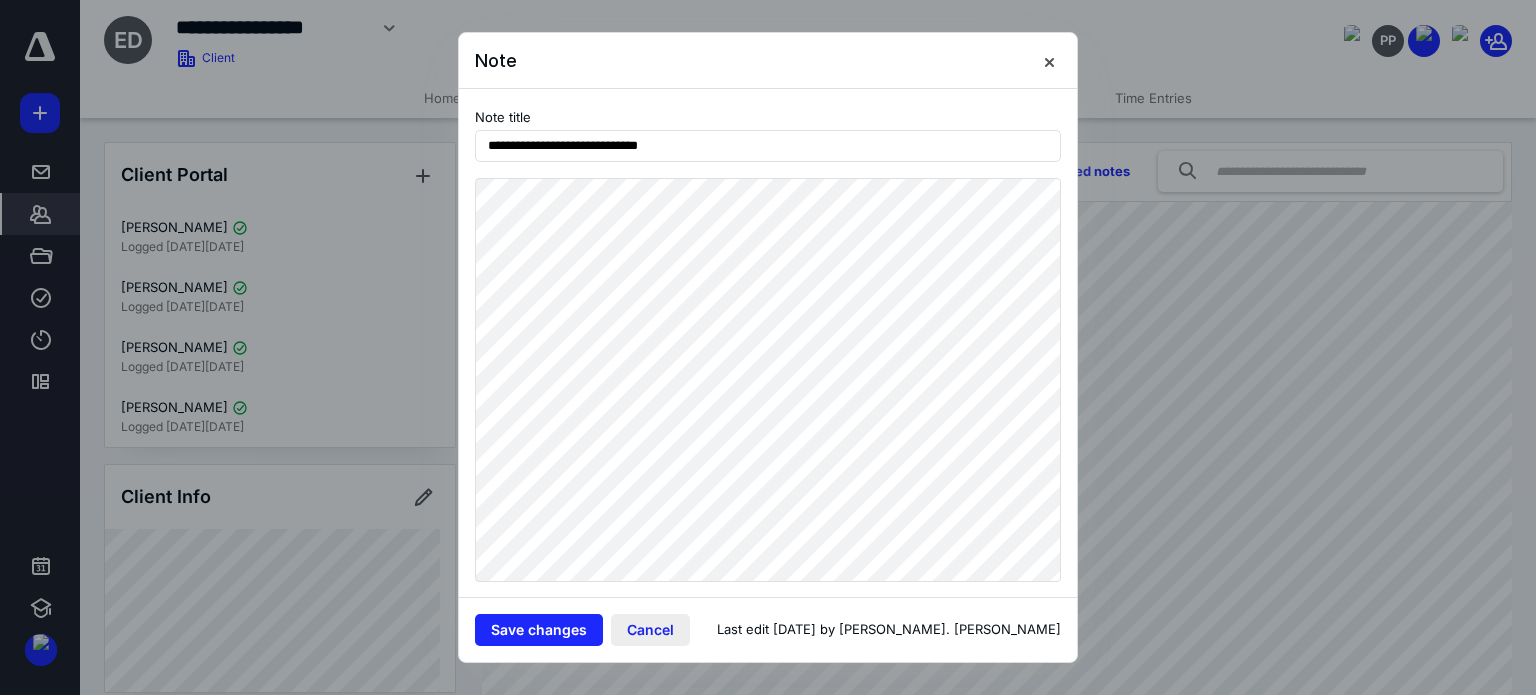 click on "Cancel" at bounding box center (650, 630) 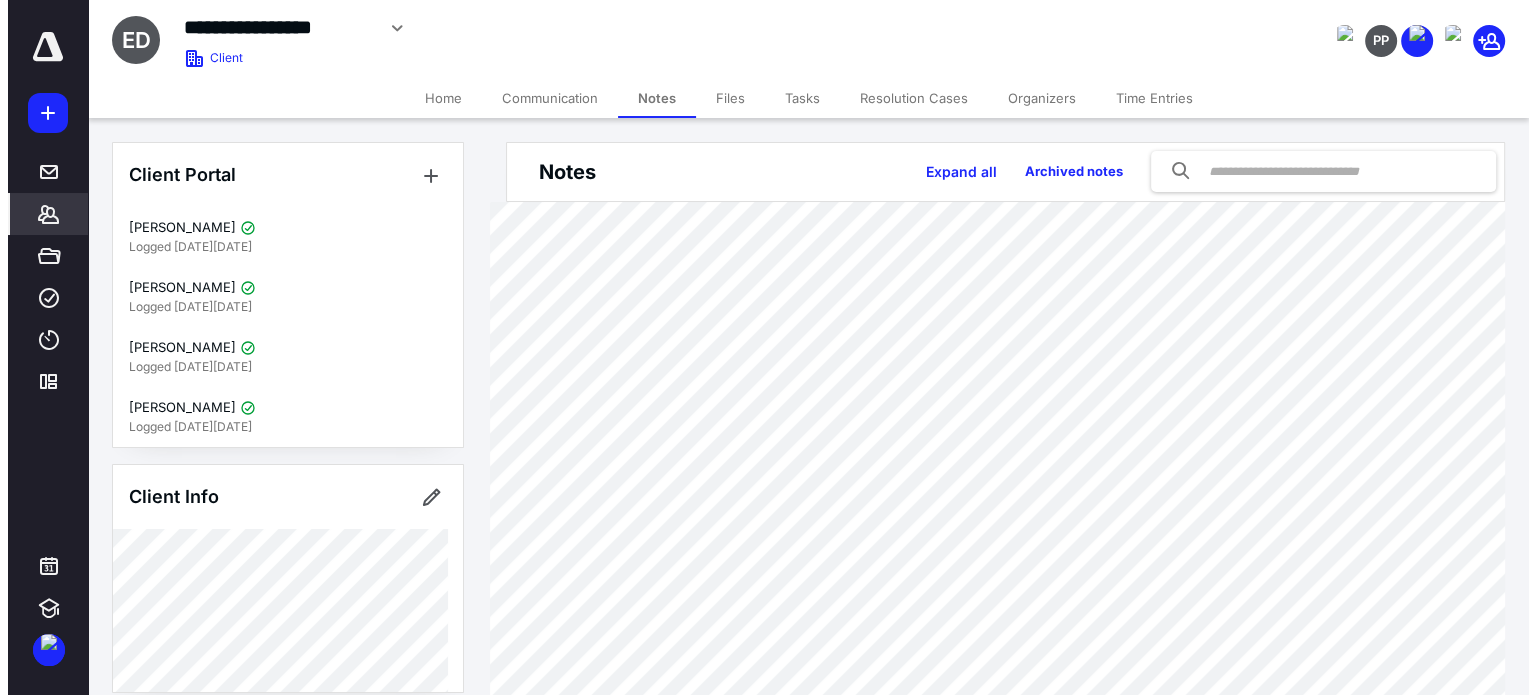 scroll, scrollTop: 300, scrollLeft: 0, axis: vertical 